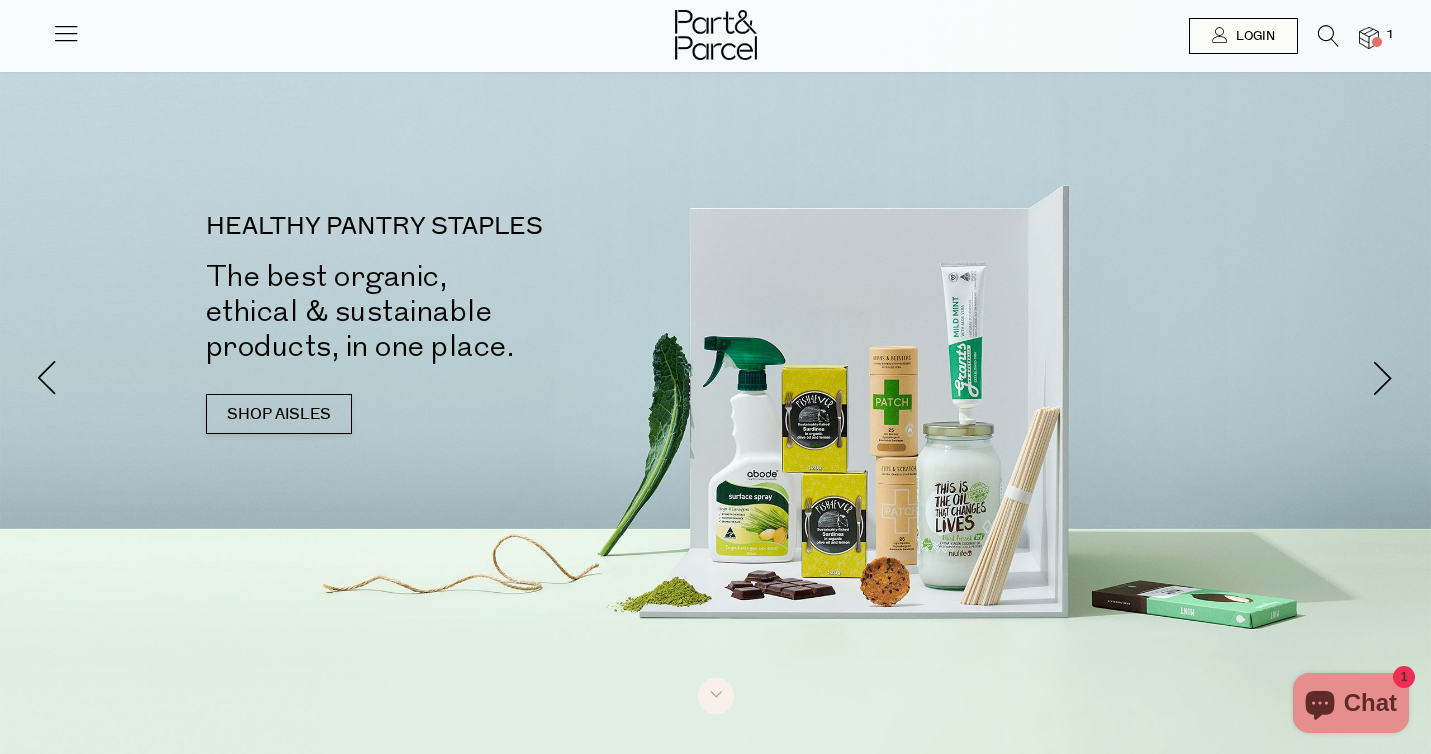 scroll, scrollTop: 1601, scrollLeft: 0, axis: vertical 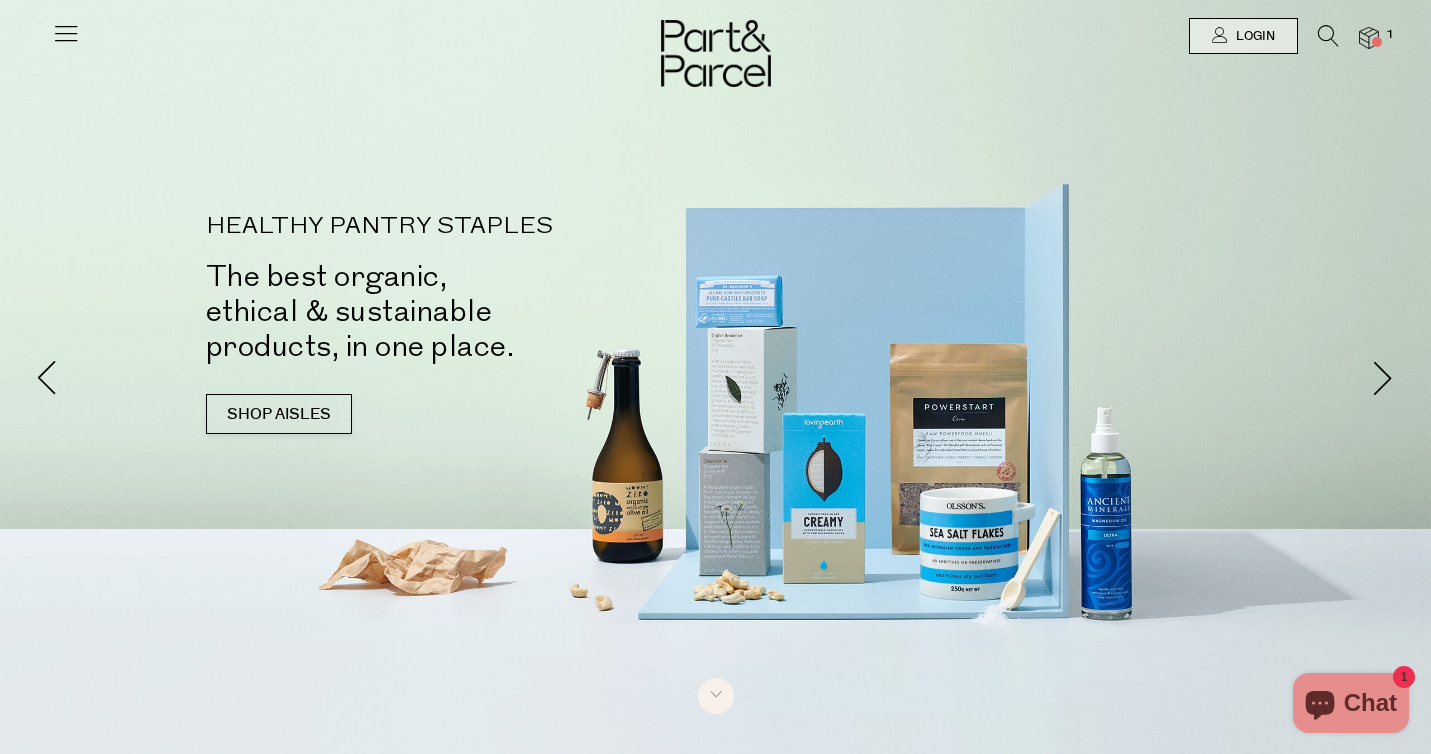 click at bounding box center [66, 33] 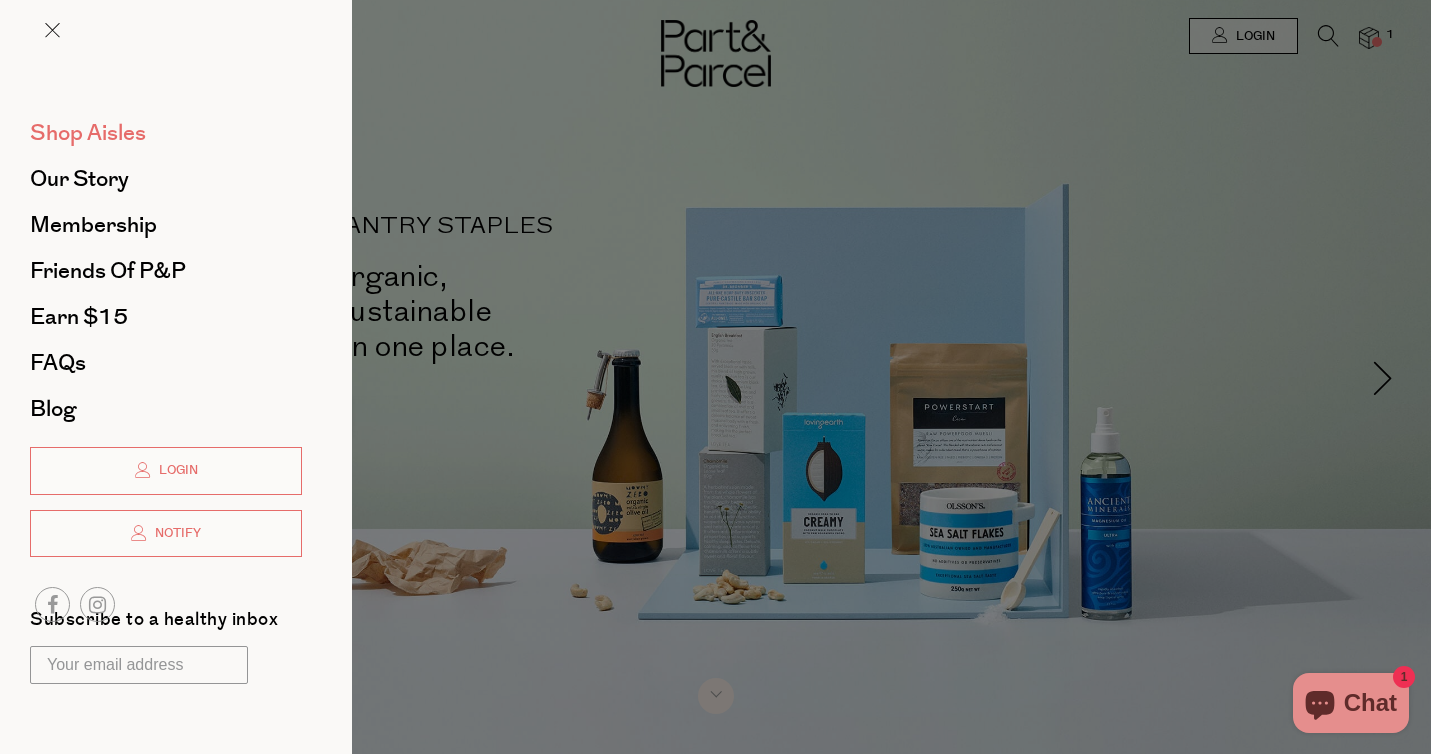 click on "Shop Aisles" at bounding box center (88, 133) 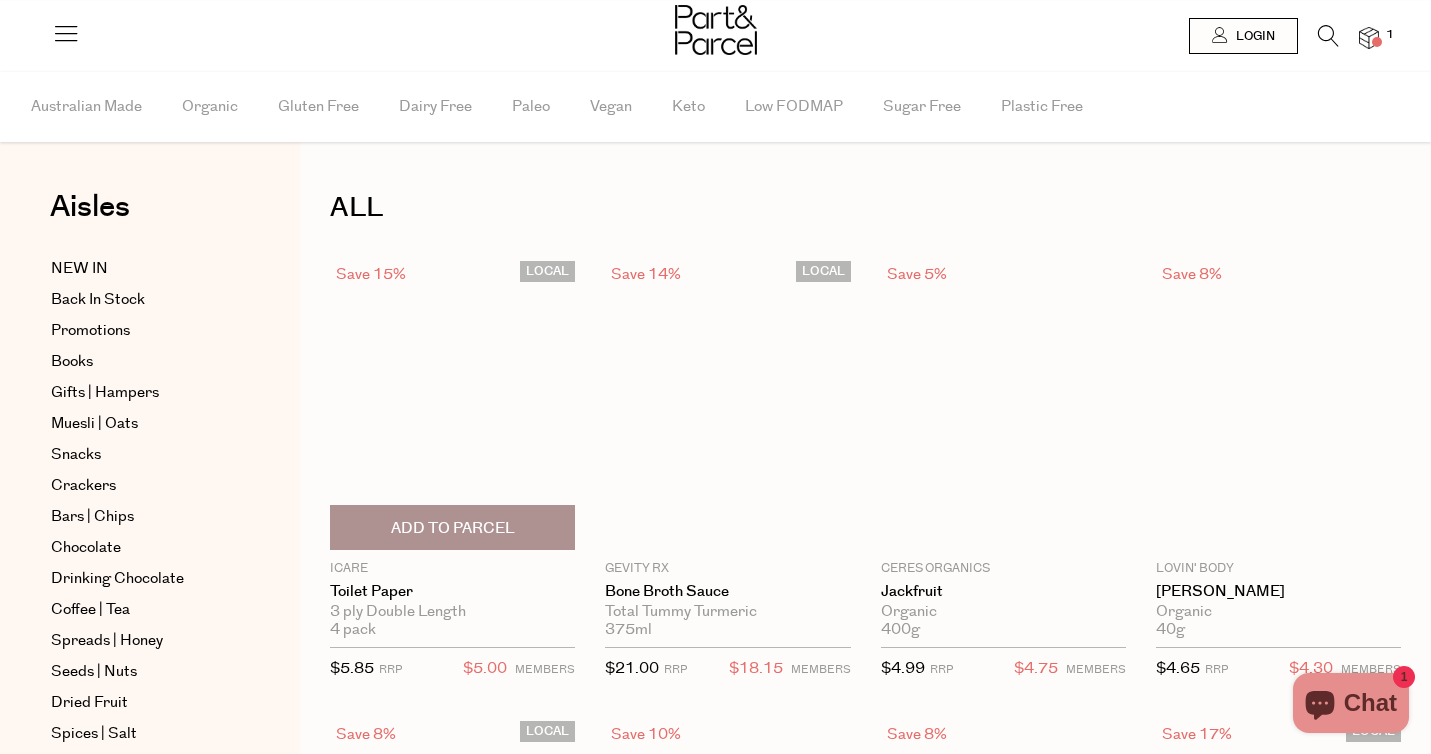 scroll, scrollTop: 0, scrollLeft: 0, axis: both 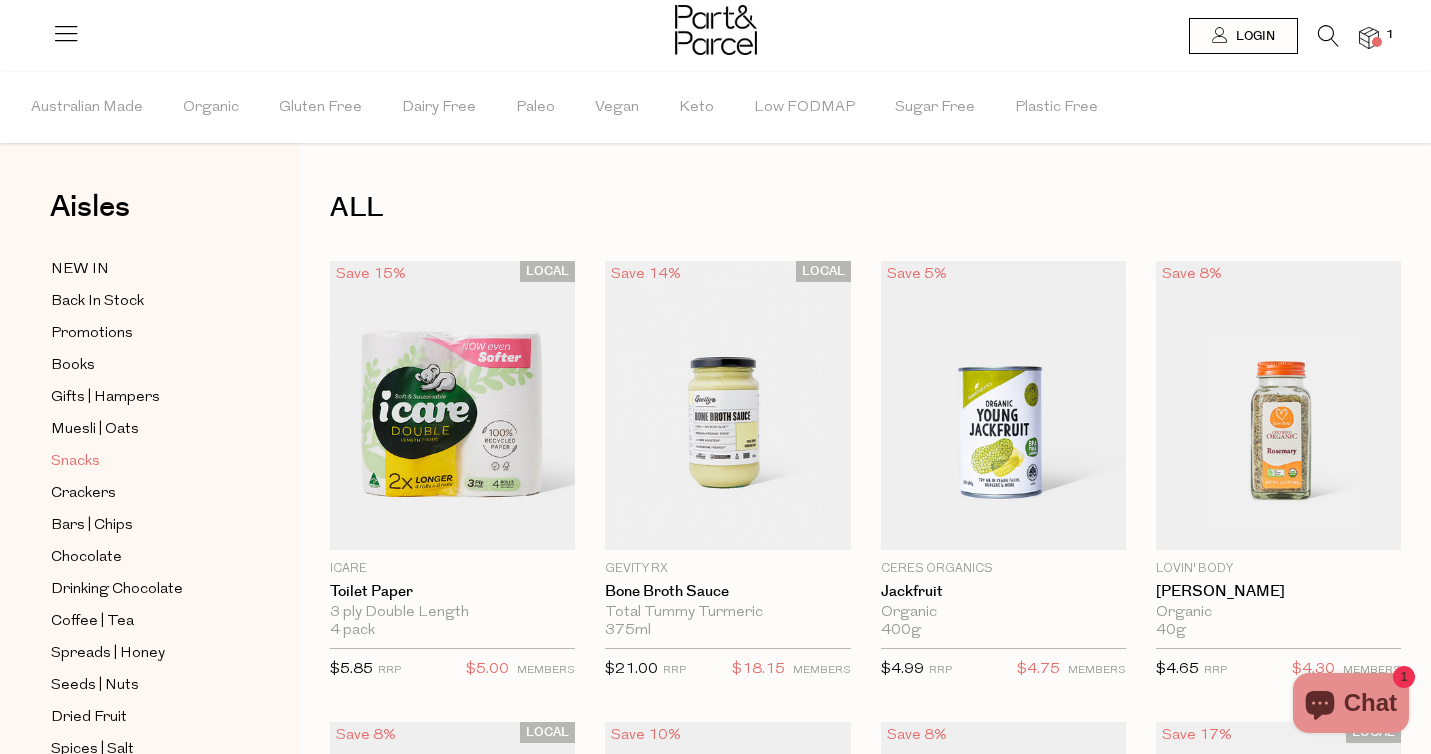 click on "Snacks" at bounding box center (75, 462) 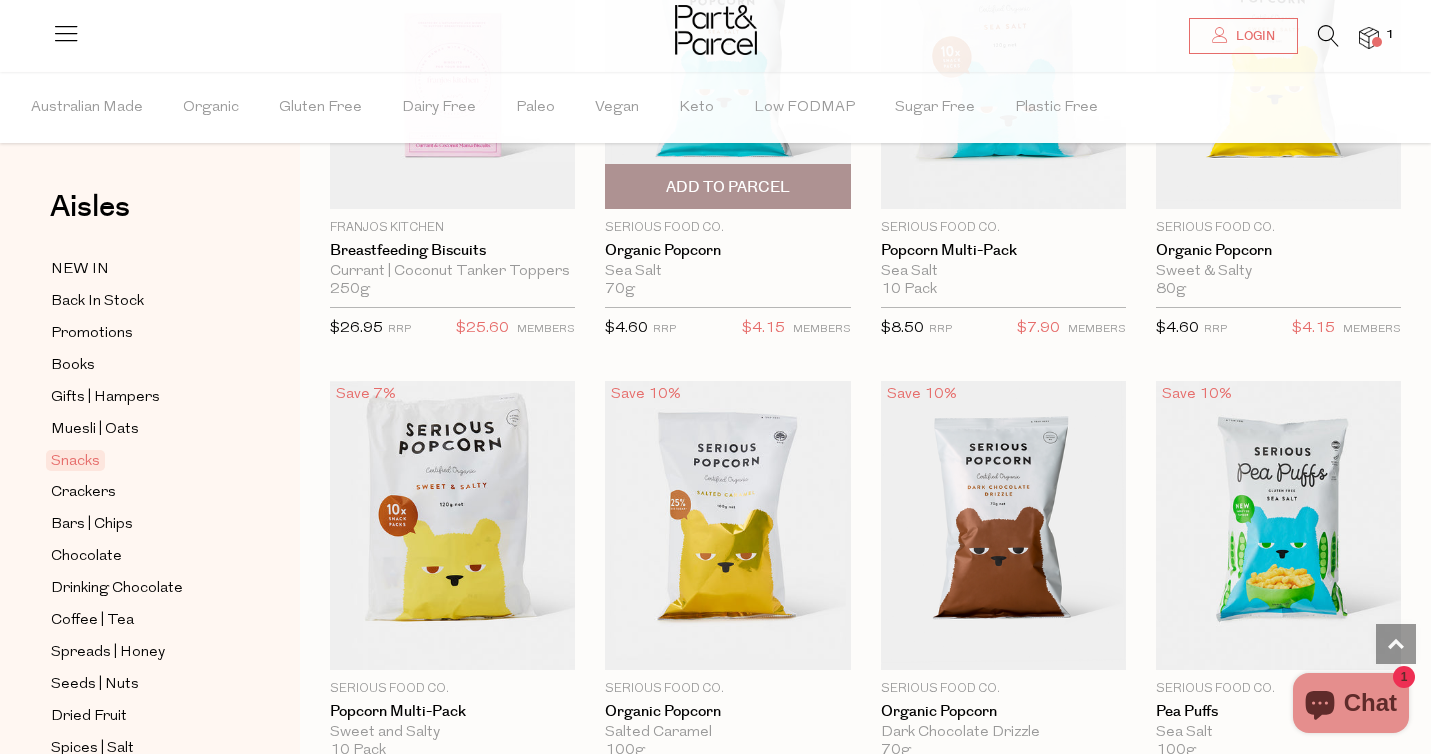 scroll, scrollTop: 4963, scrollLeft: 0, axis: vertical 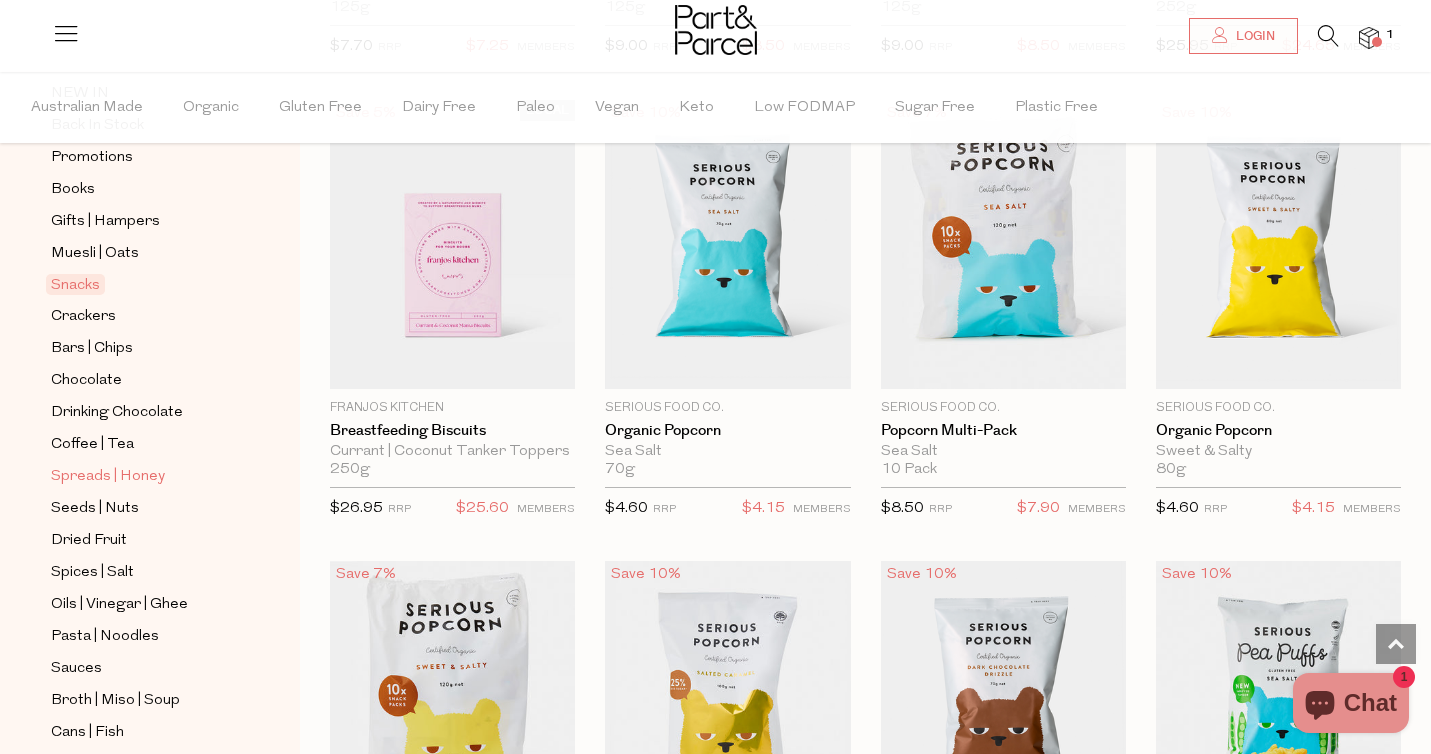 click on "Spreads | Honey" at bounding box center [108, 477] 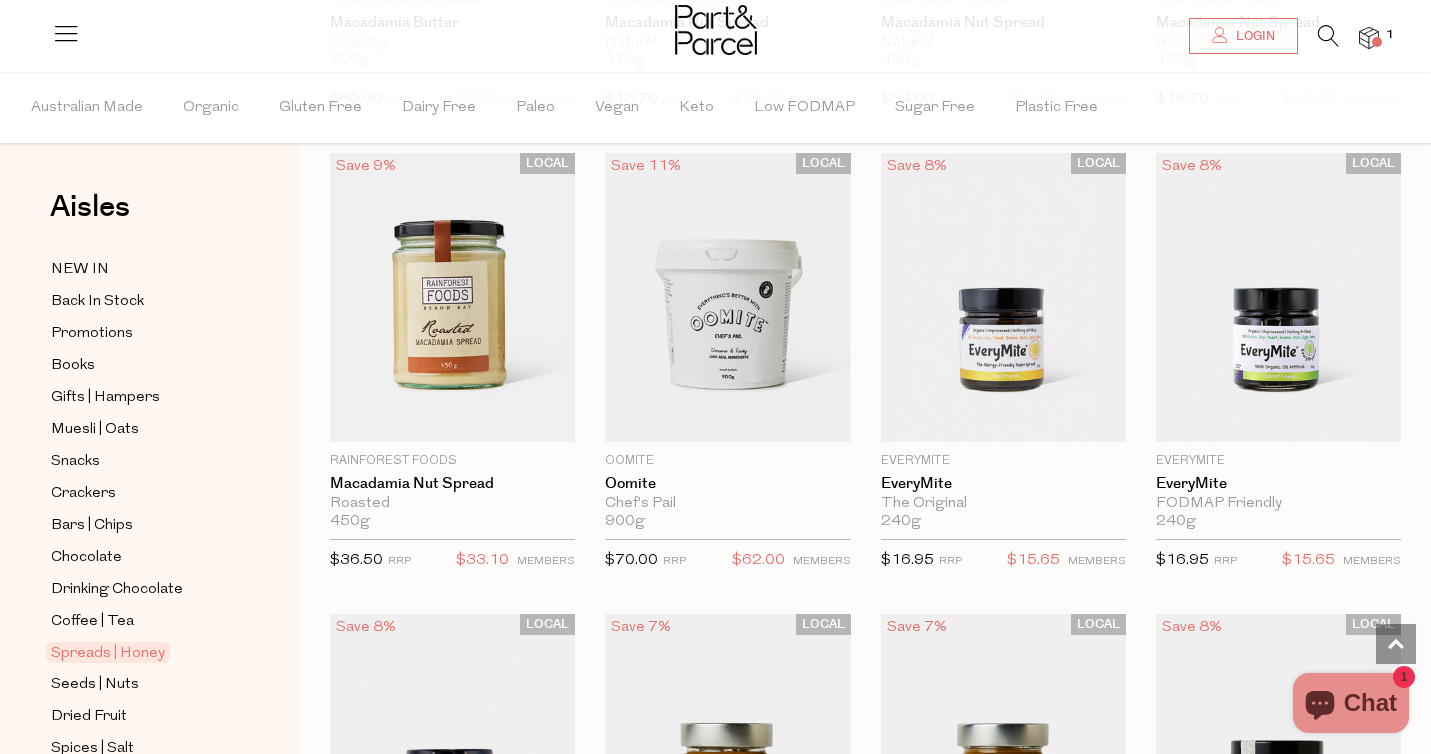 scroll, scrollTop: 3351, scrollLeft: 0, axis: vertical 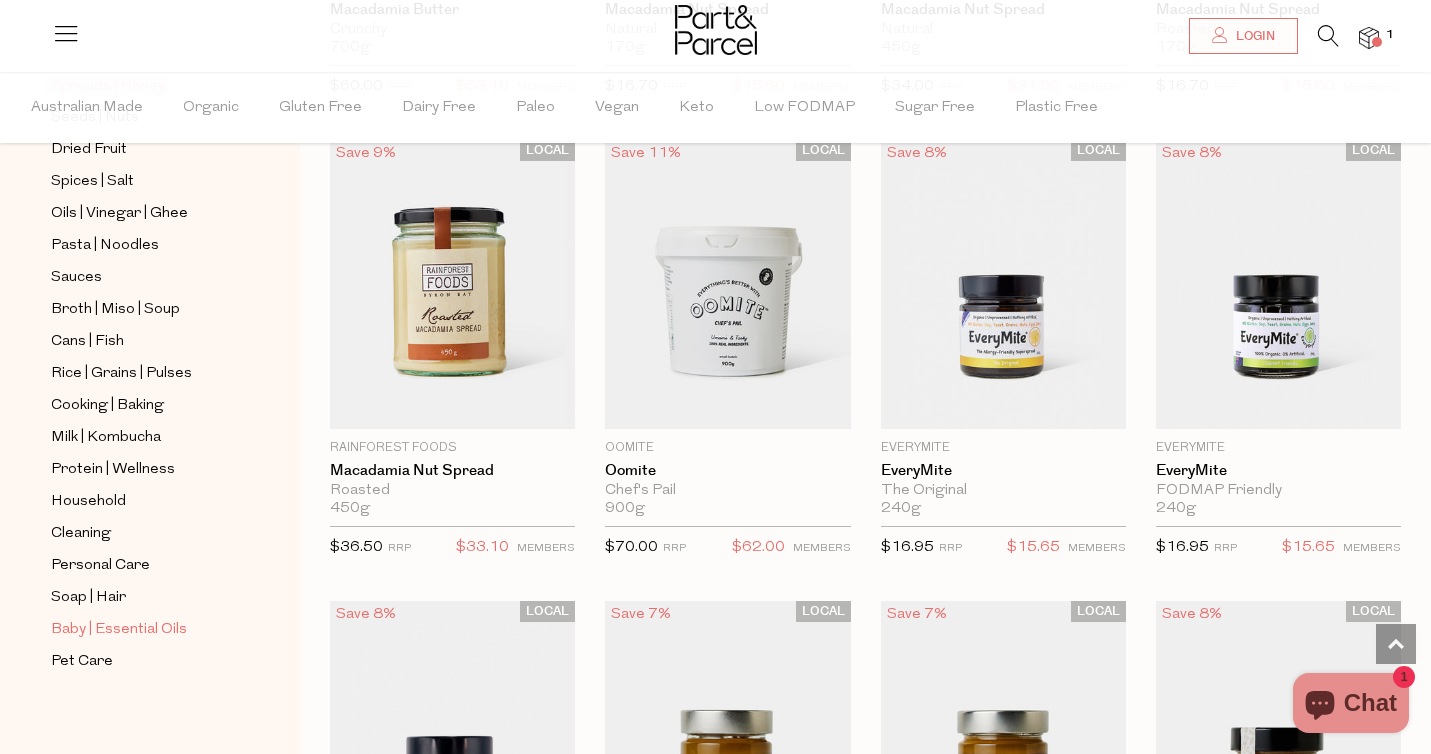 click on "Baby | Essential Oils" at bounding box center [119, 630] 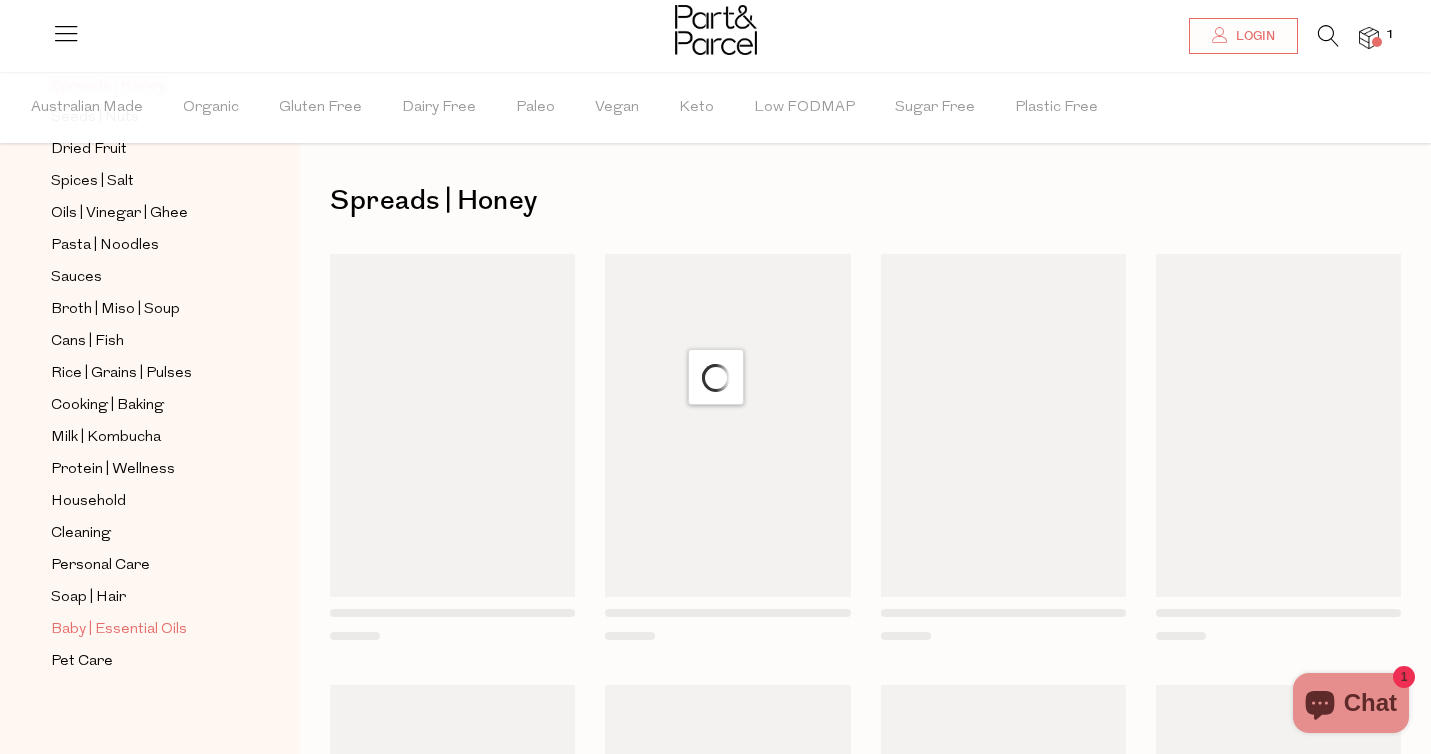 scroll, scrollTop: 0, scrollLeft: 0, axis: both 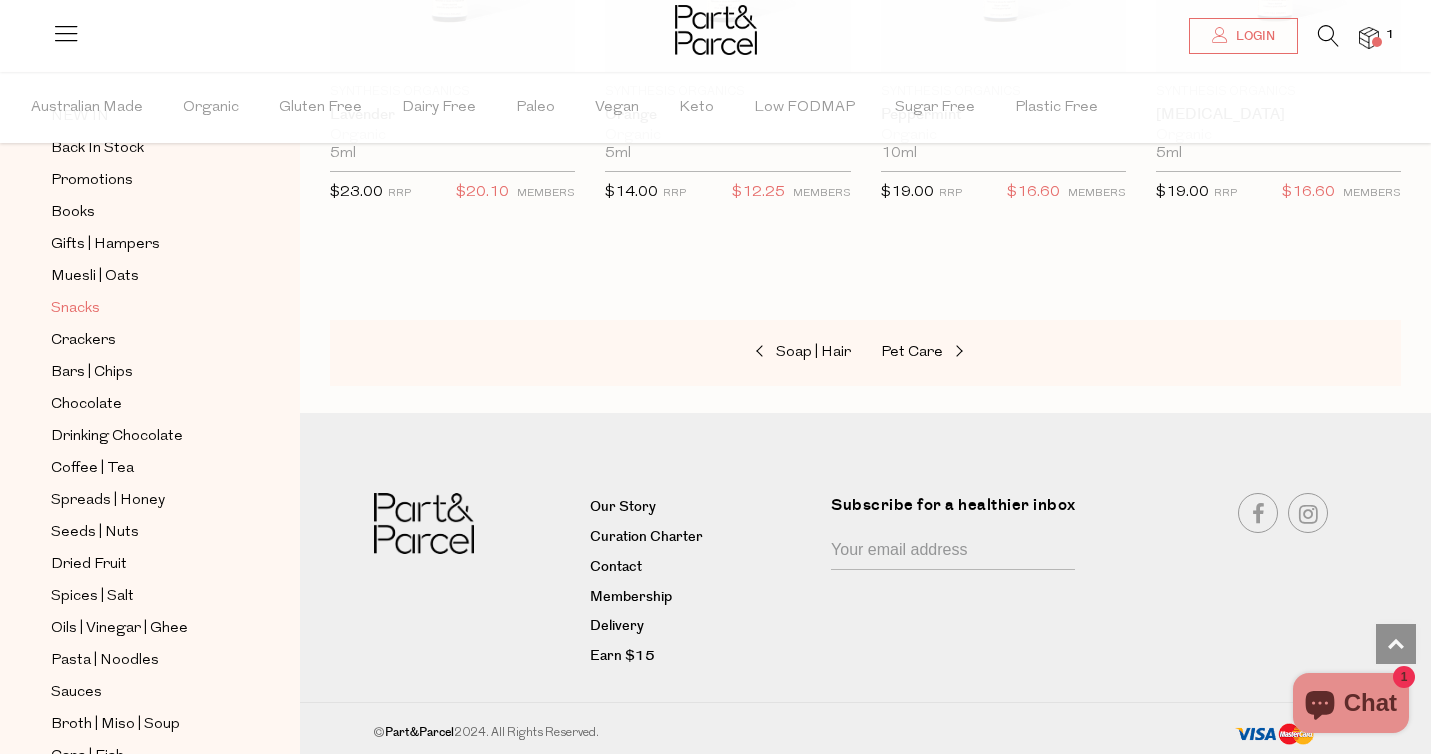 click on "Snacks" at bounding box center [75, 309] 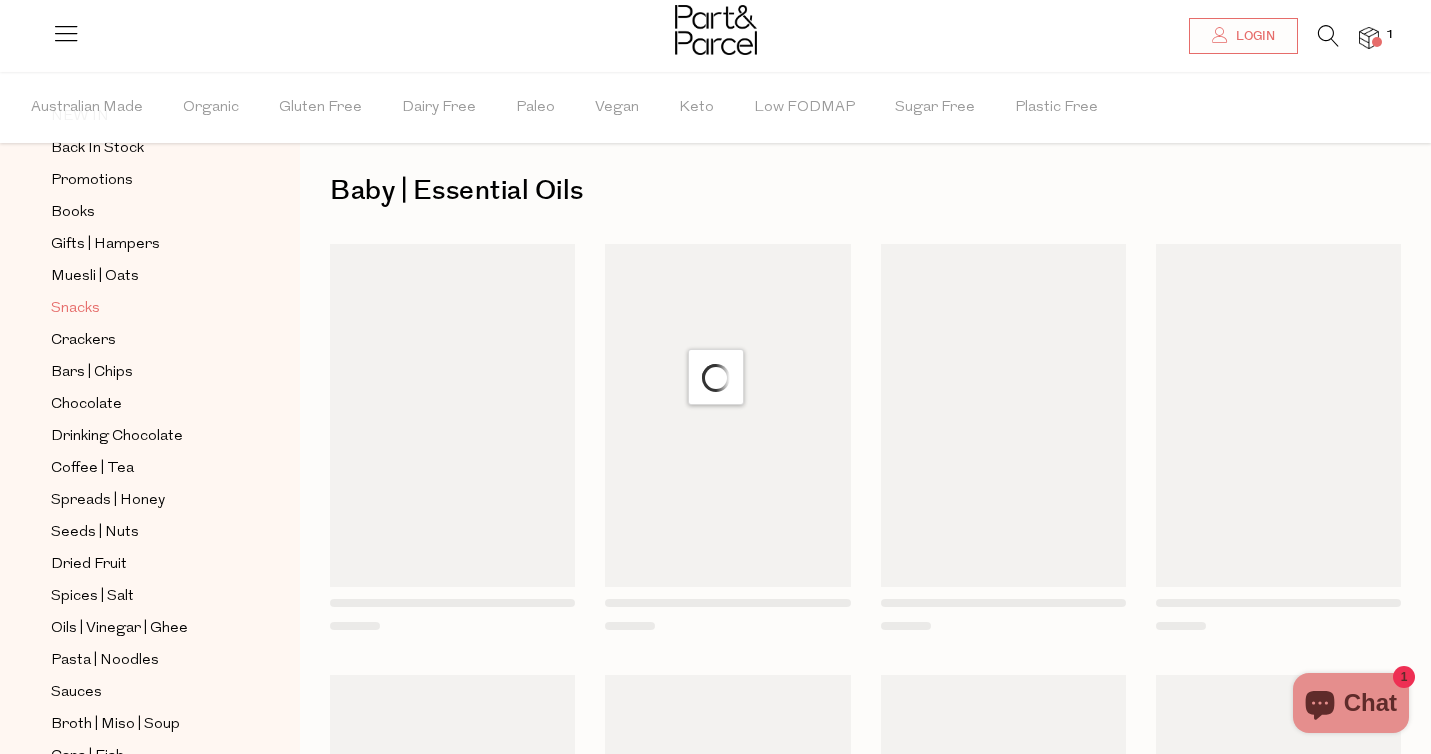 scroll, scrollTop: 0, scrollLeft: 0, axis: both 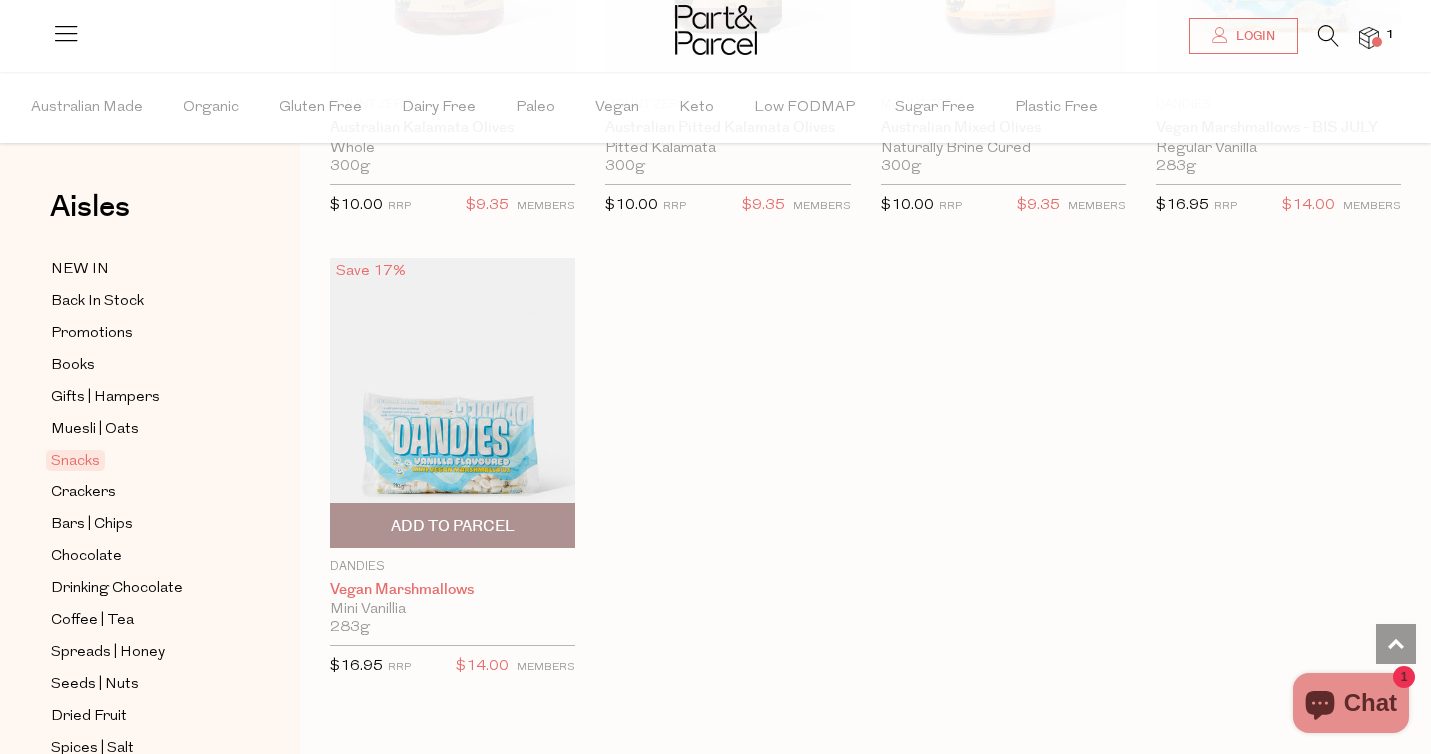 click on "Vegan Marshmallows" at bounding box center (452, 590) 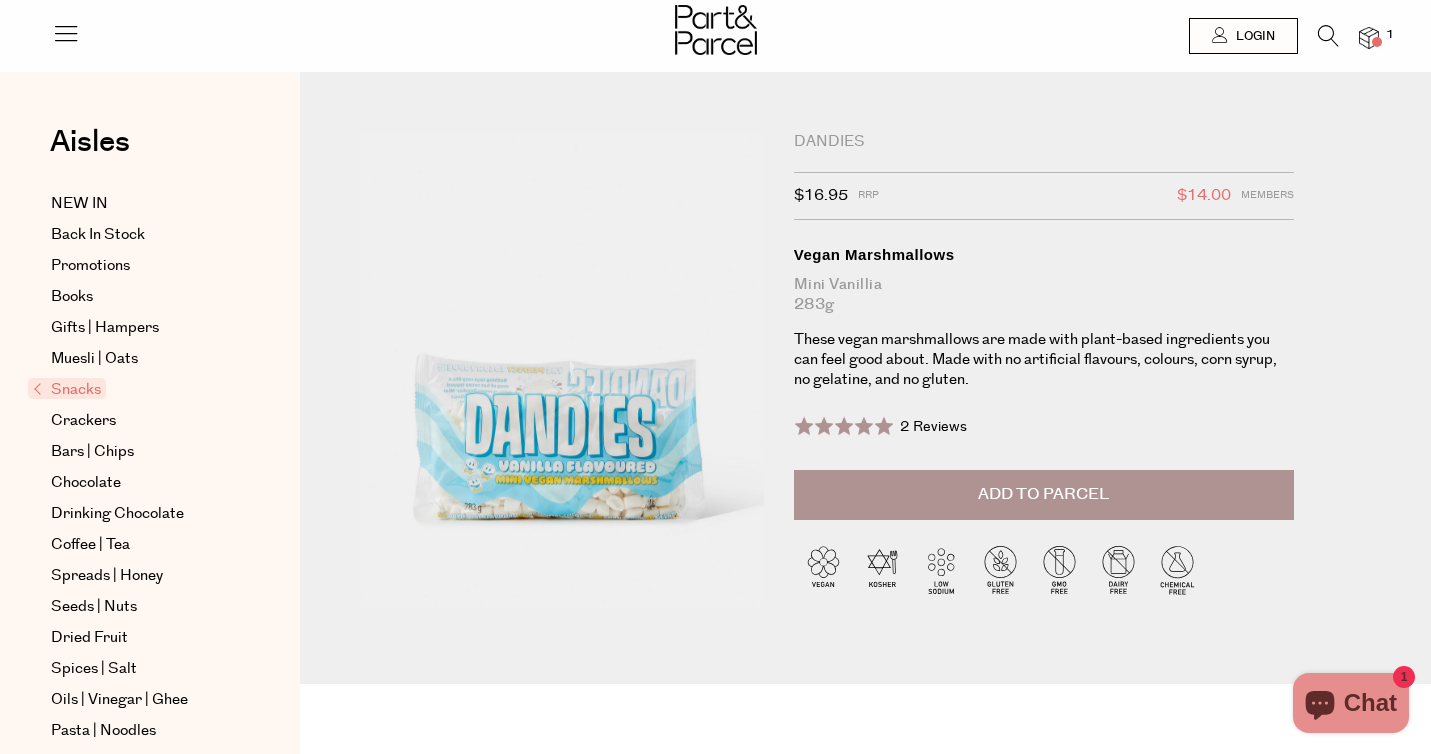 scroll, scrollTop: 0, scrollLeft: 0, axis: both 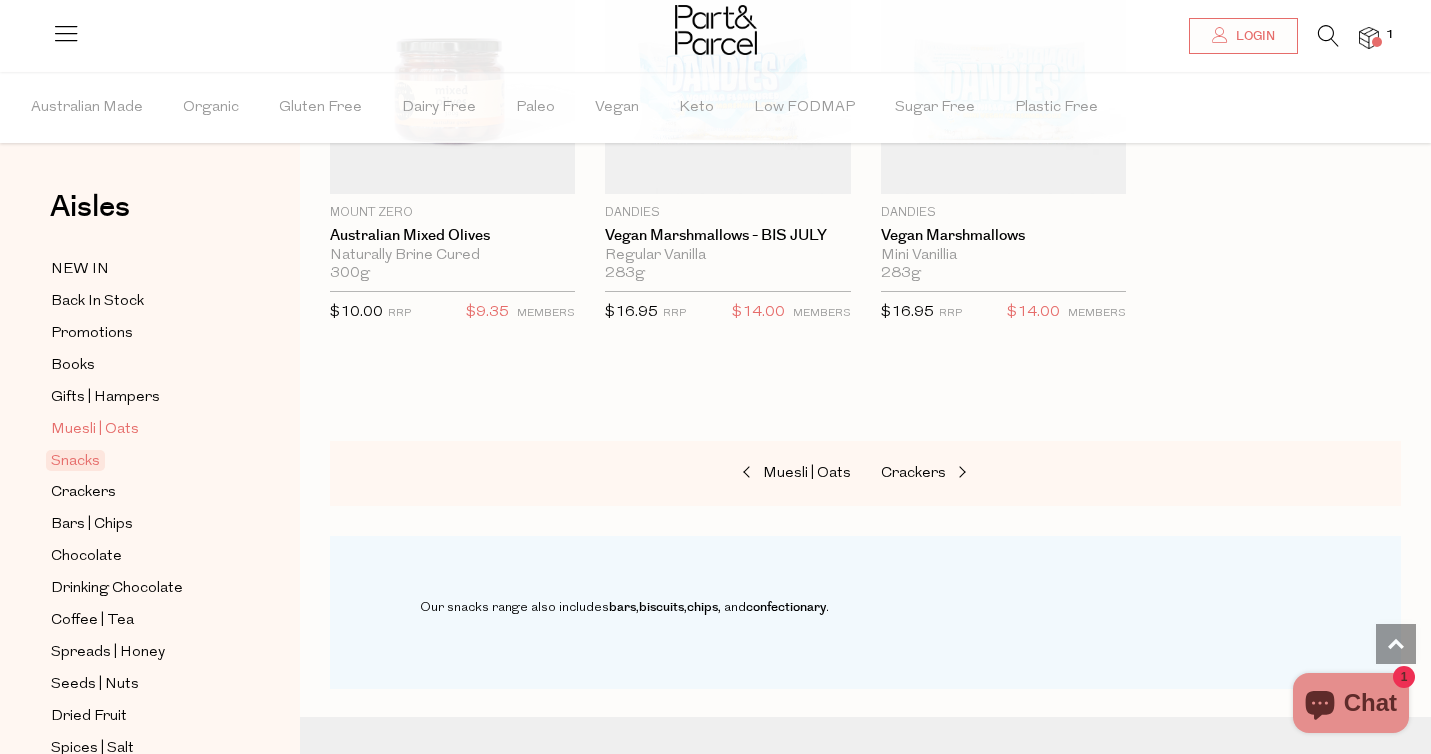click on "Muesli | Oats" at bounding box center [95, 430] 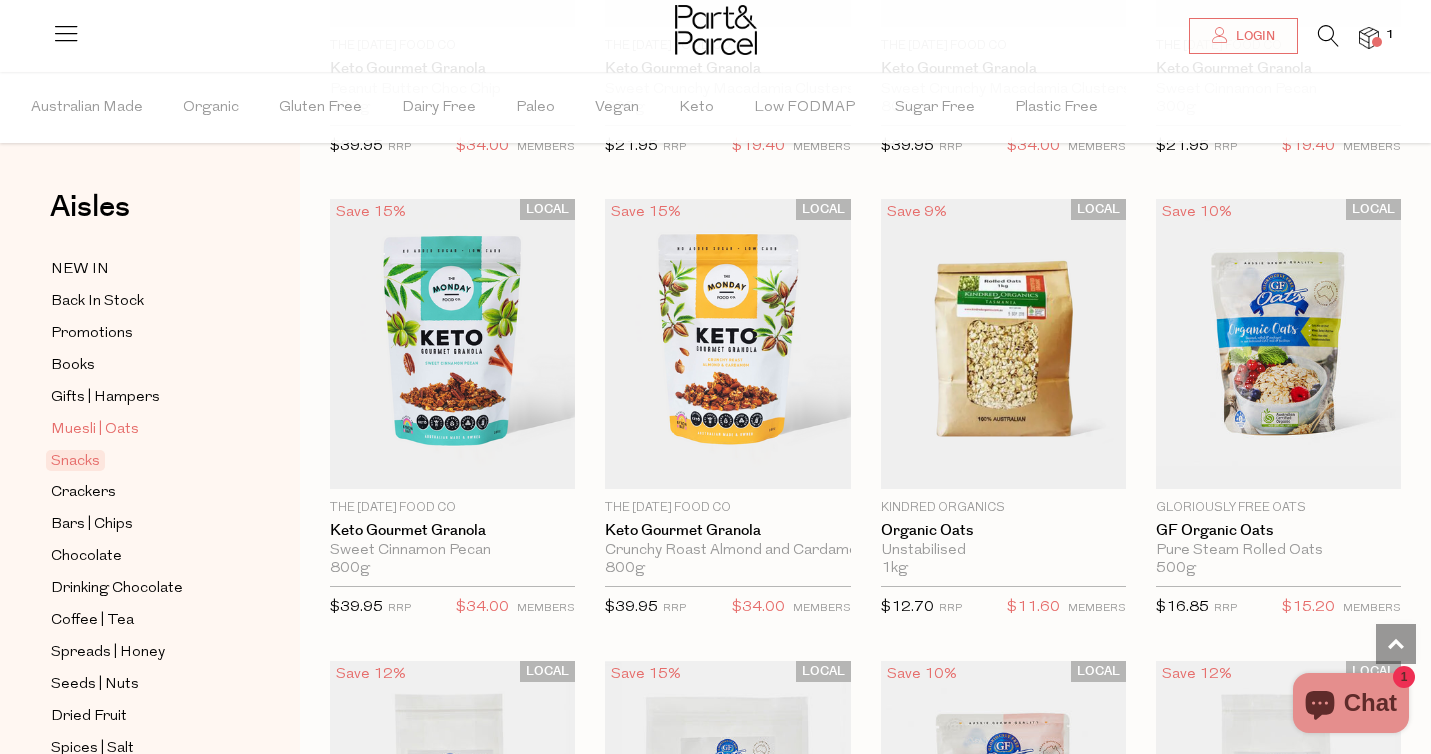 scroll, scrollTop: 7914, scrollLeft: 0, axis: vertical 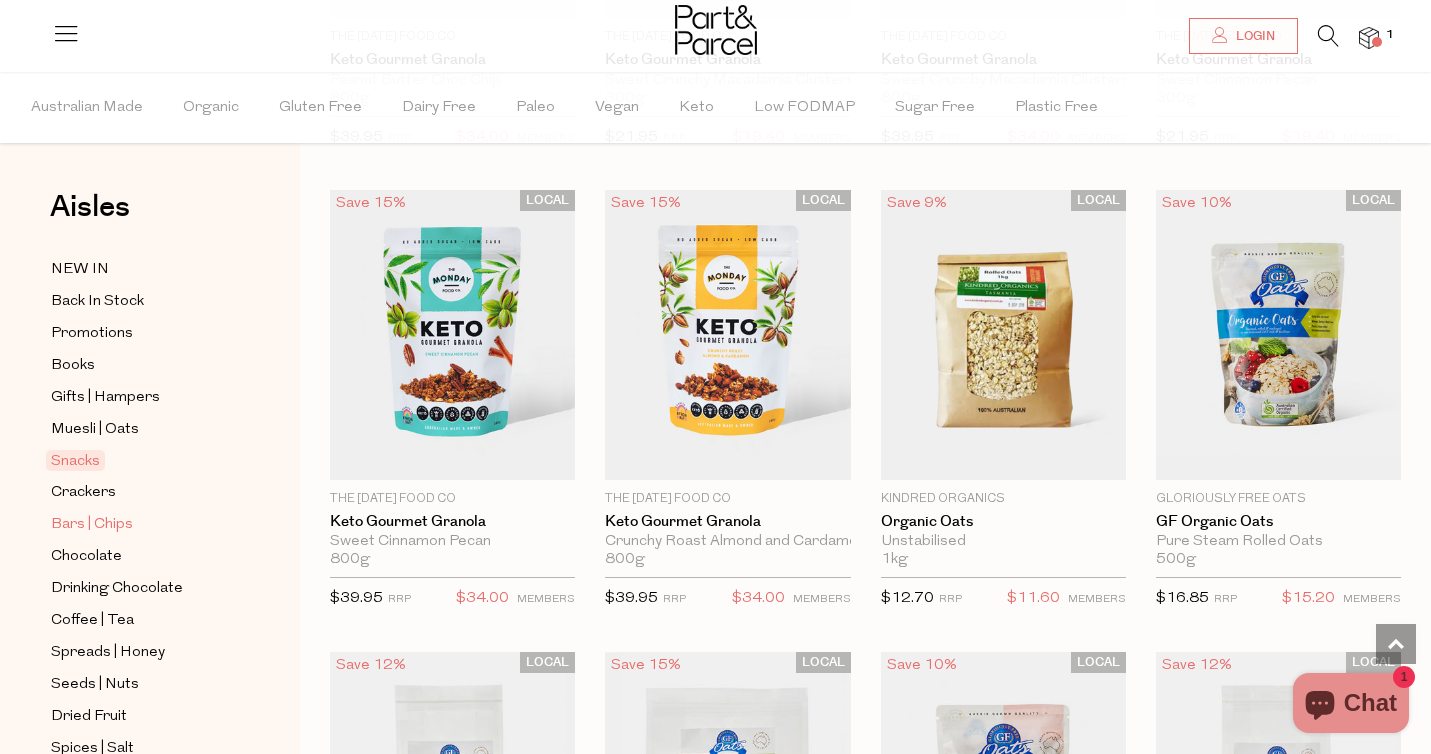 click on "Bars | Chips" at bounding box center (92, 525) 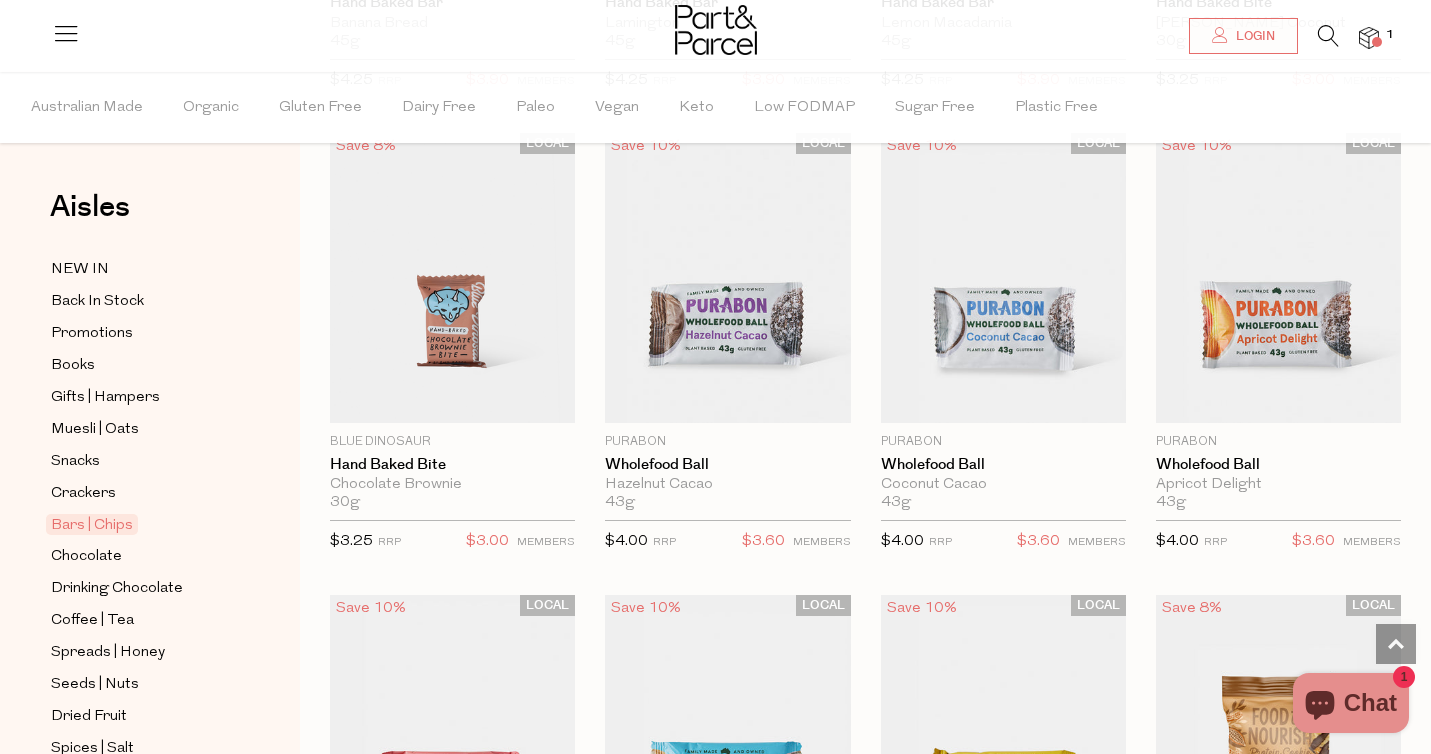 scroll, scrollTop: 4309, scrollLeft: 0, axis: vertical 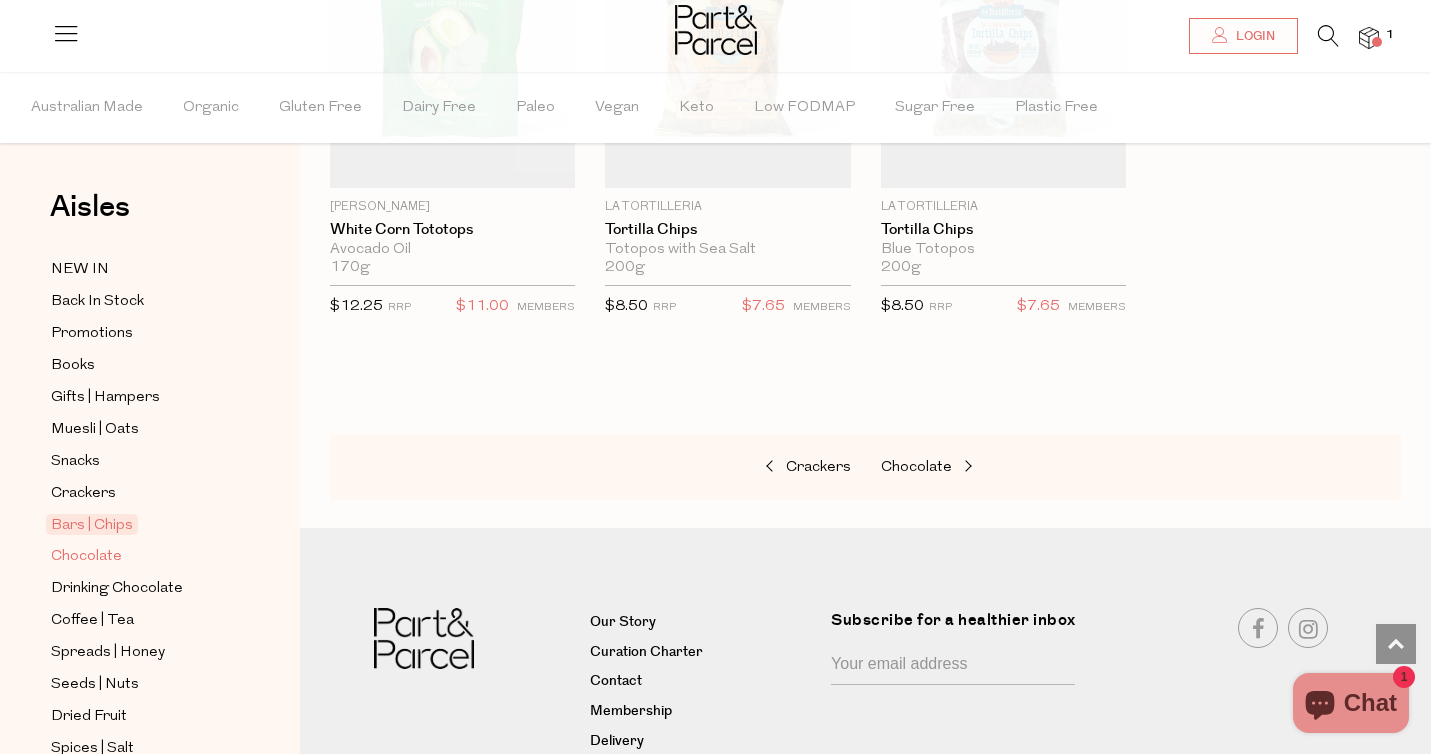 click on "Chocolate" at bounding box center (86, 557) 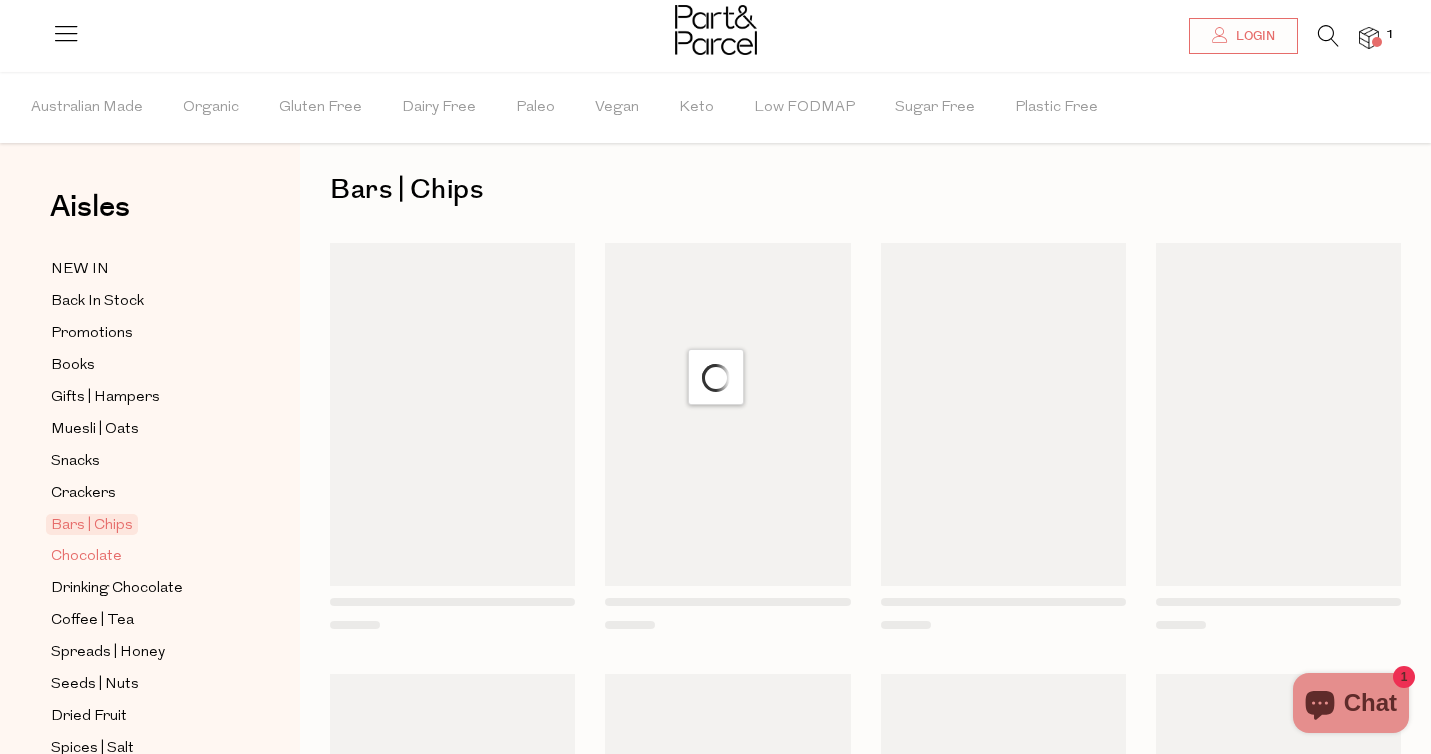 scroll, scrollTop: 0, scrollLeft: 0, axis: both 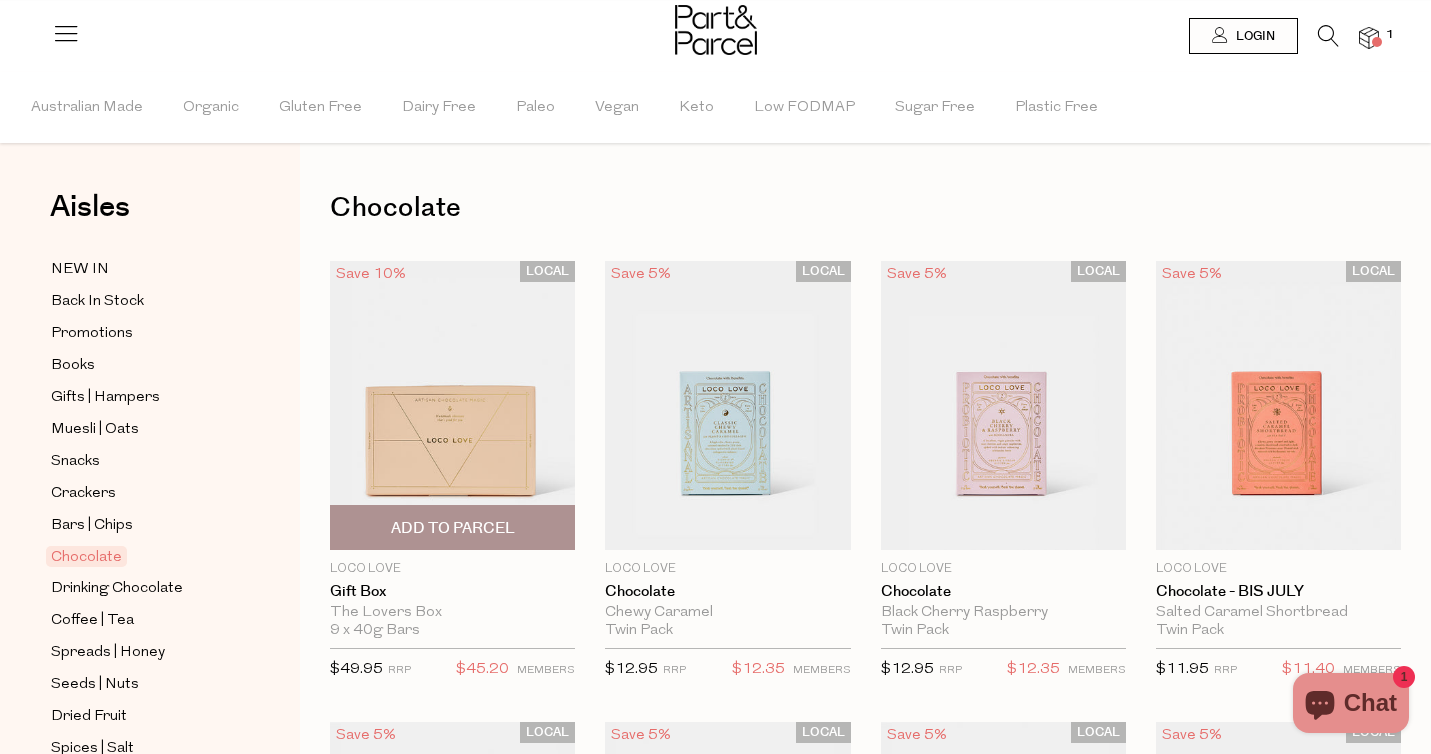 click at bounding box center [452, 406] 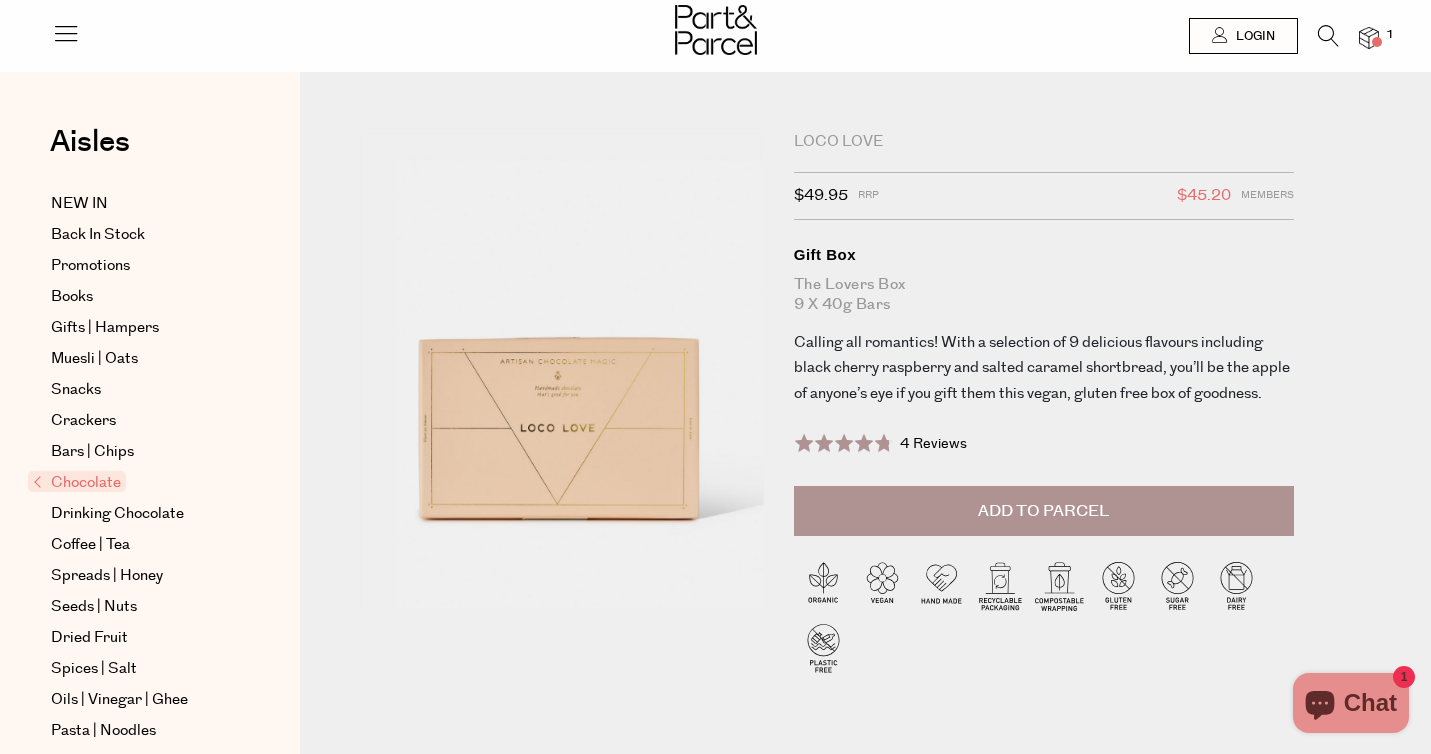 scroll, scrollTop: 0, scrollLeft: 0, axis: both 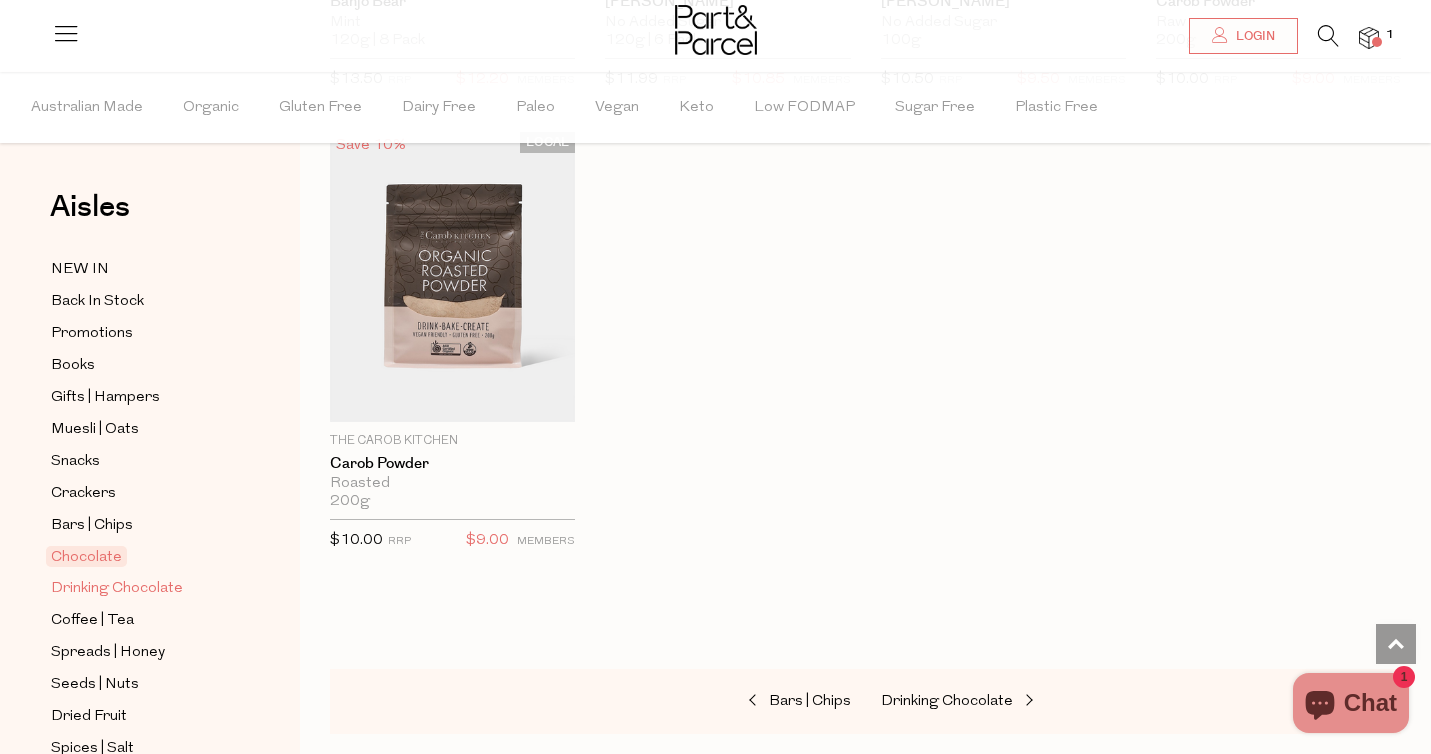 click on "Drinking Chocolate" at bounding box center [117, 589] 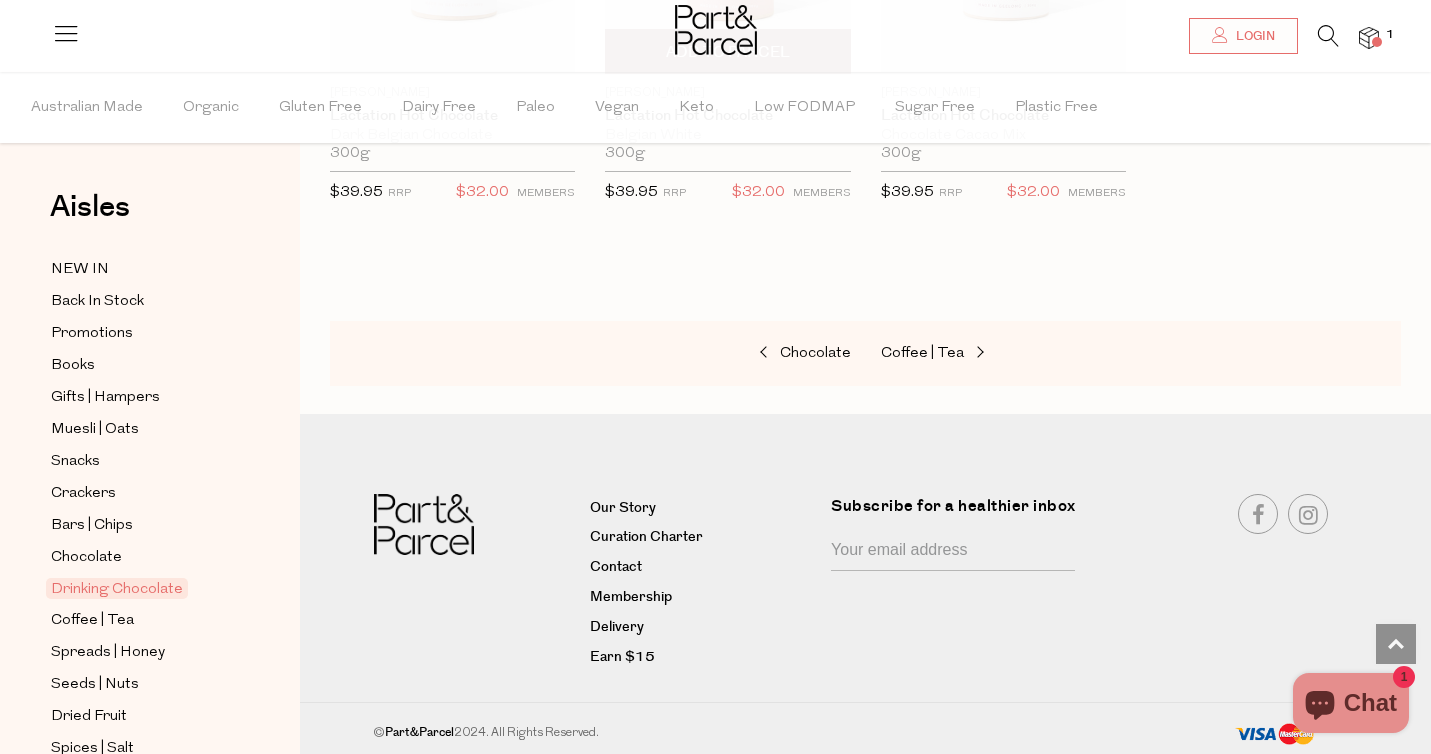 scroll, scrollTop: 2321, scrollLeft: 0, axis: vertical 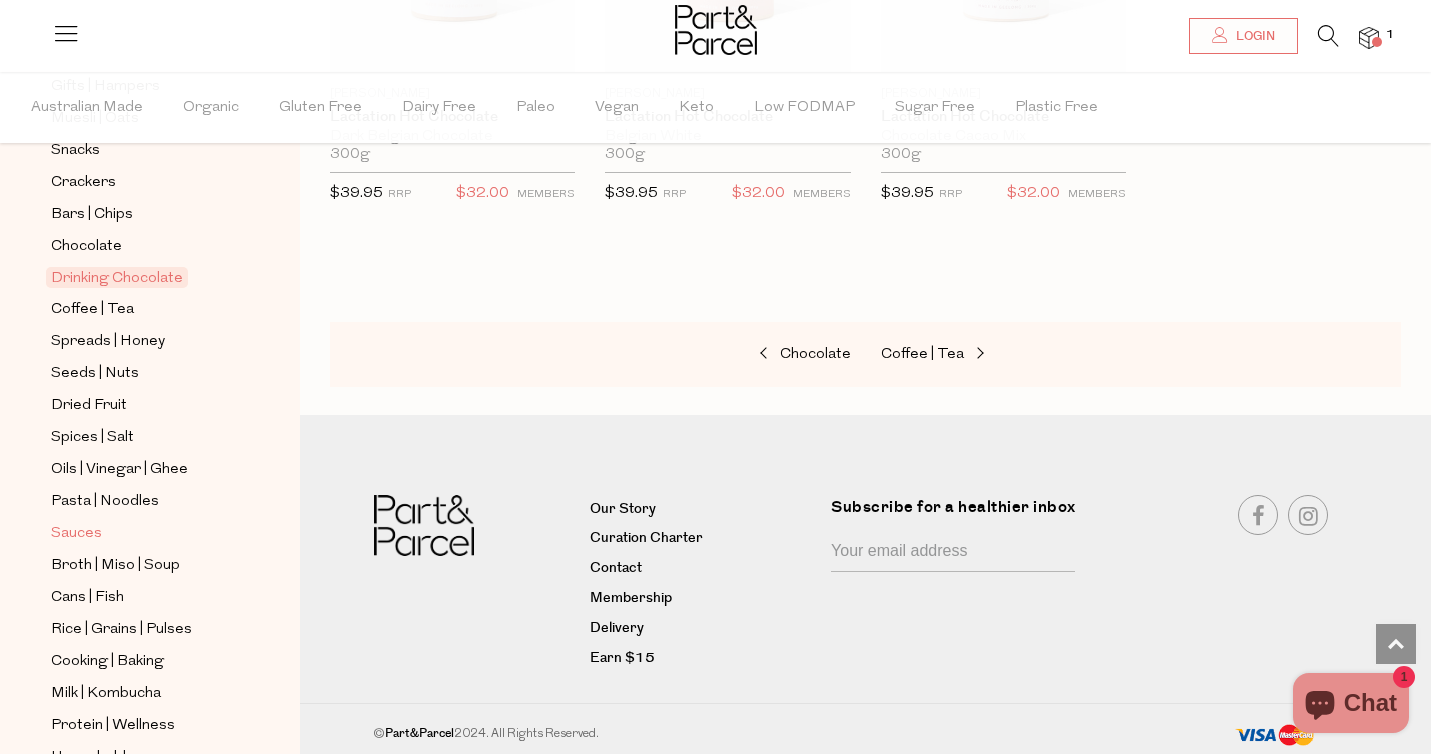 click on "Sauces" at bounding box center [76, 534] 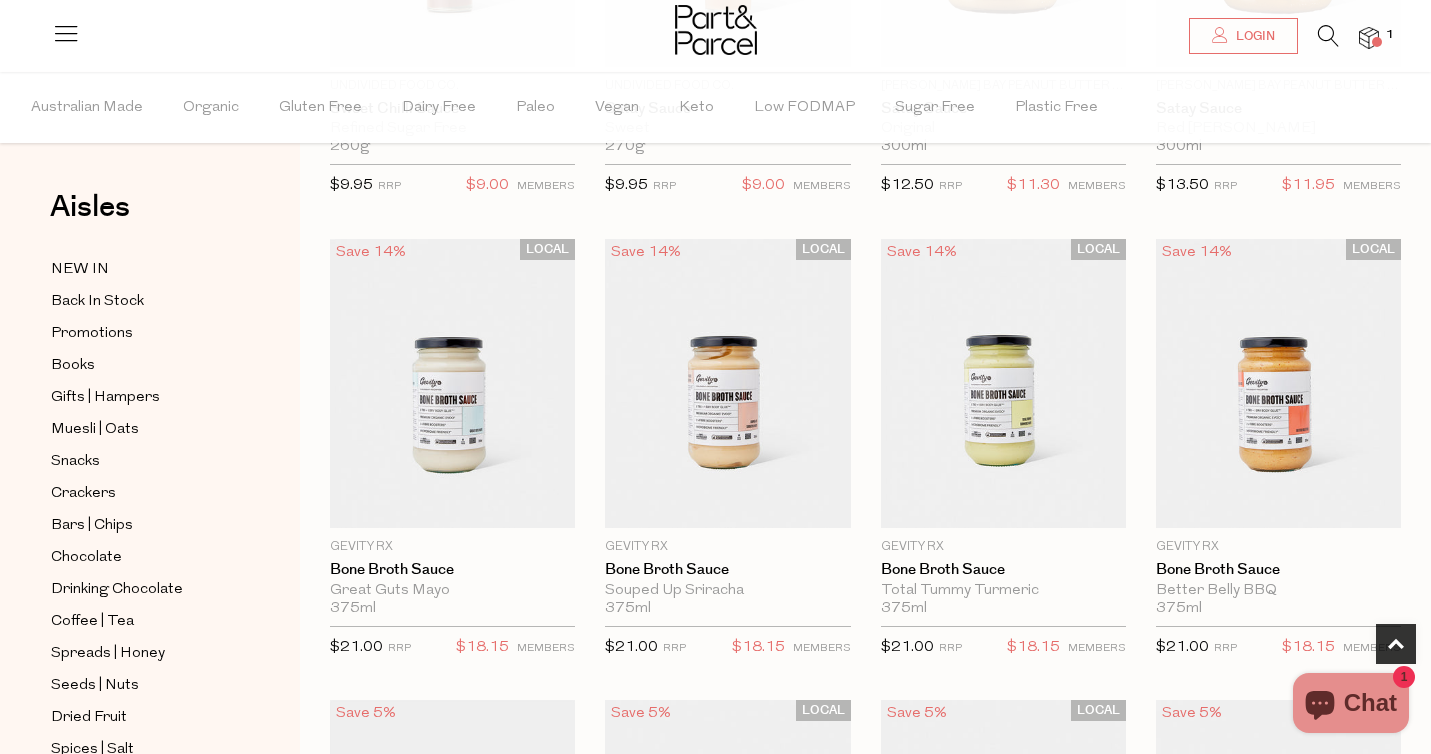 scroll, scrollTop: 953, scrollLeft: 0, axis: vertical 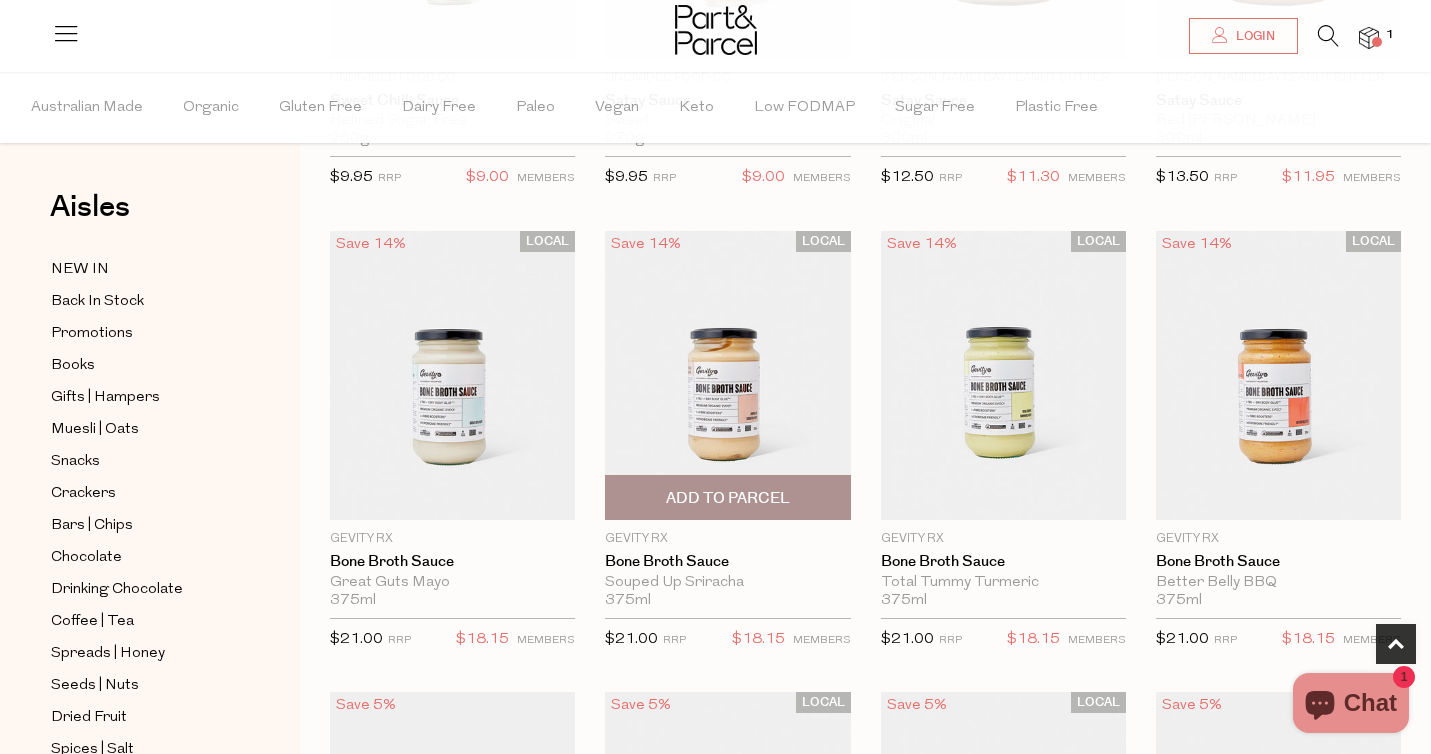 click on "Add To Parcel" at bounding box center (728, 498) 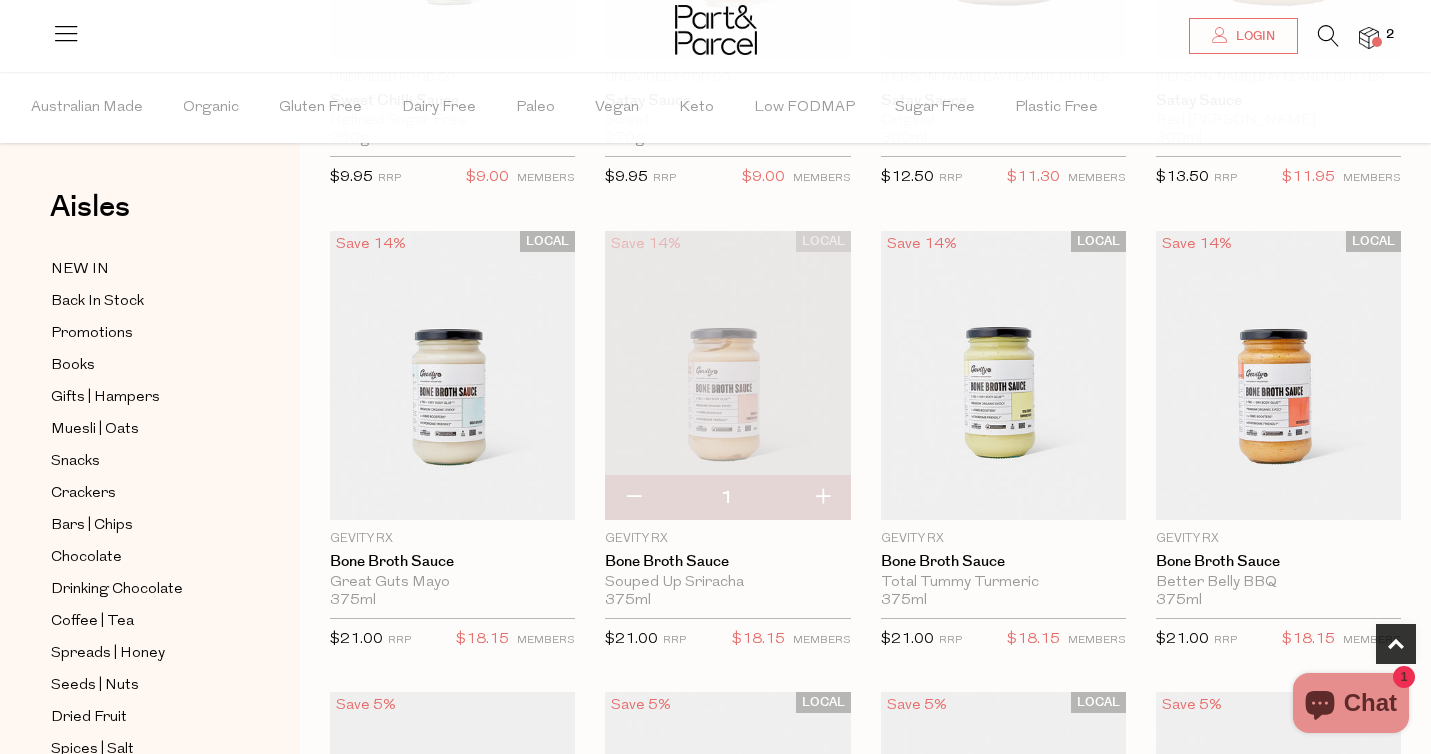 click on "LOCAL
Save 10%
1
Add To Parcel
Undivided Food Co.
Tomato Ketchup
Refined Sugar Free
270g
$8.95 RRP" at bounding box center [850, 2307] 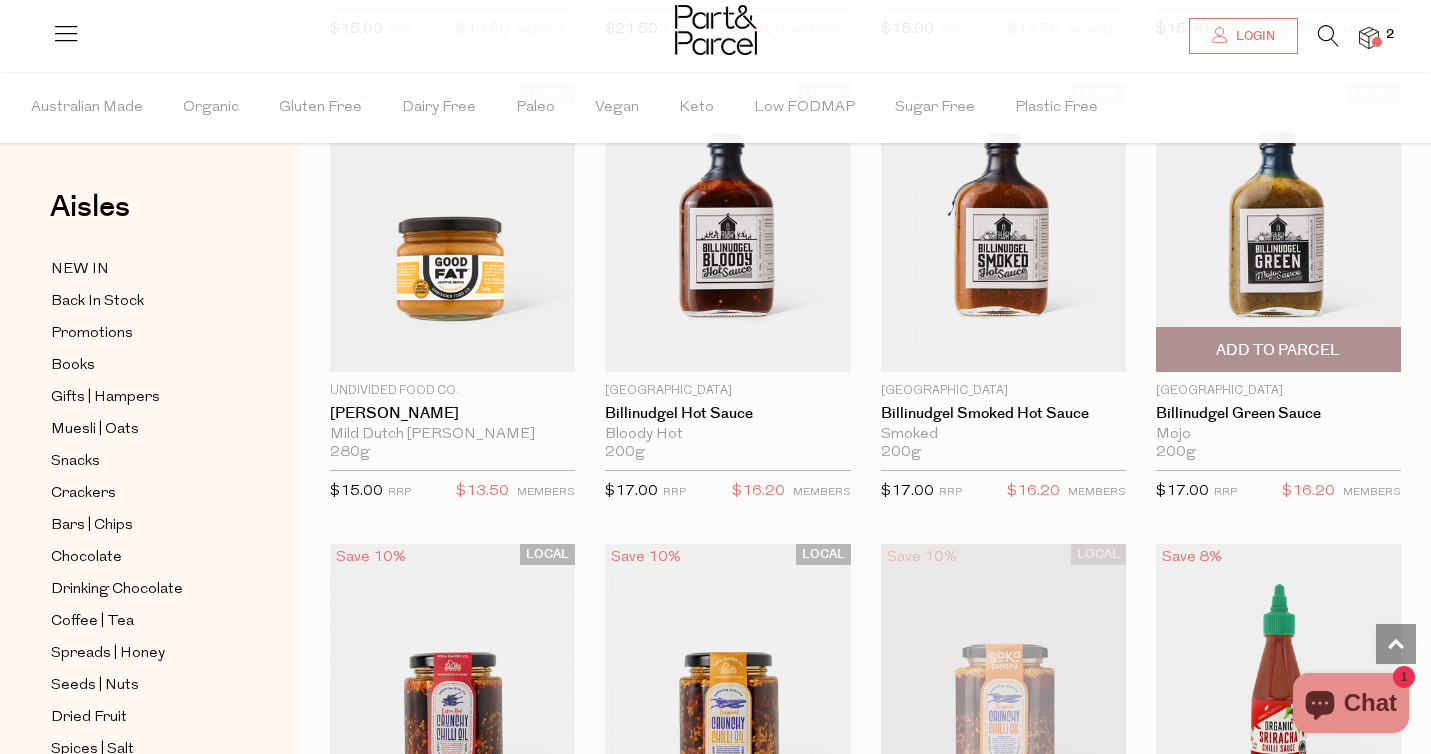 scroll, scrollTop: 2550, scrollLeft: 0, axis: vertical 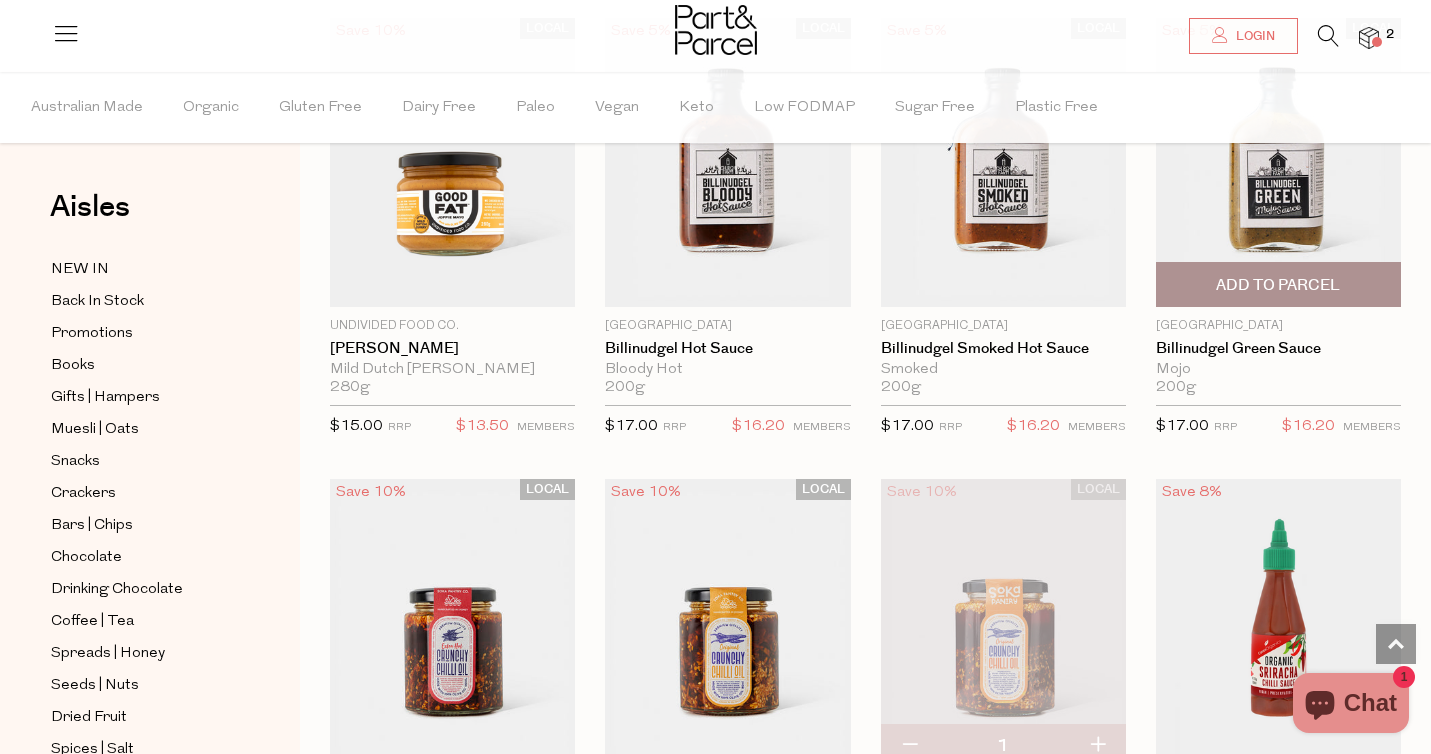 click on "$16.20" at bounding box center (1308, 427) 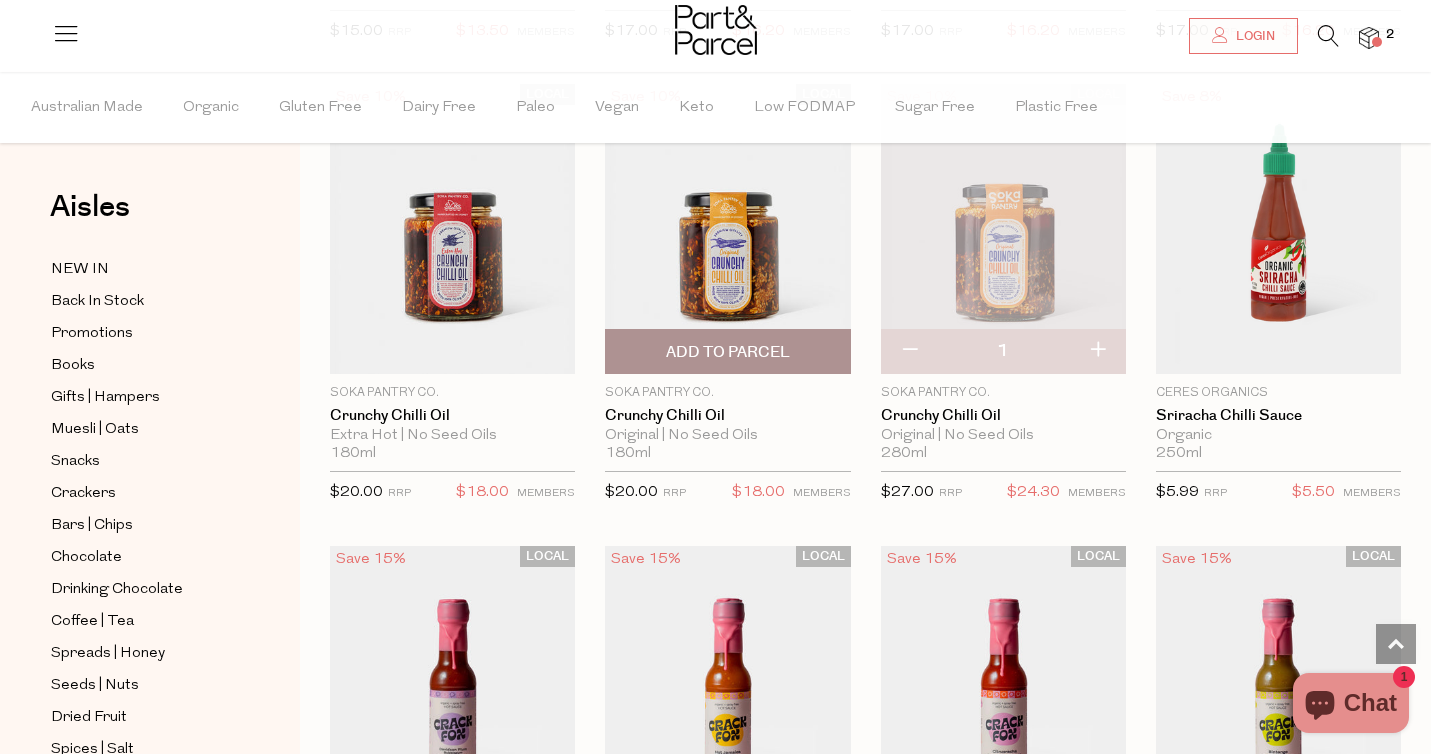scroll, scrollTop: 2947, scrollLeft: 0, axis: vertical 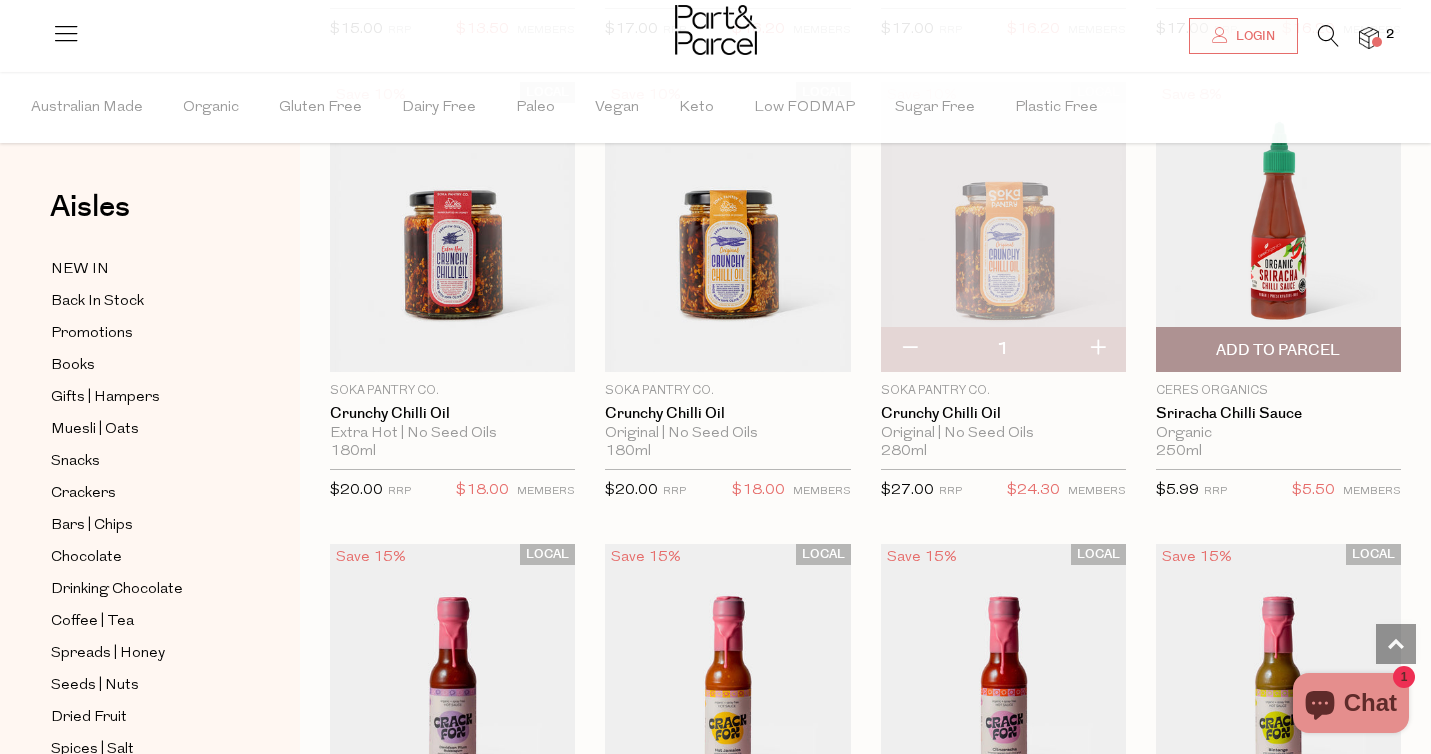click on "Add To Parcel" at bounding box center [1278, 350] 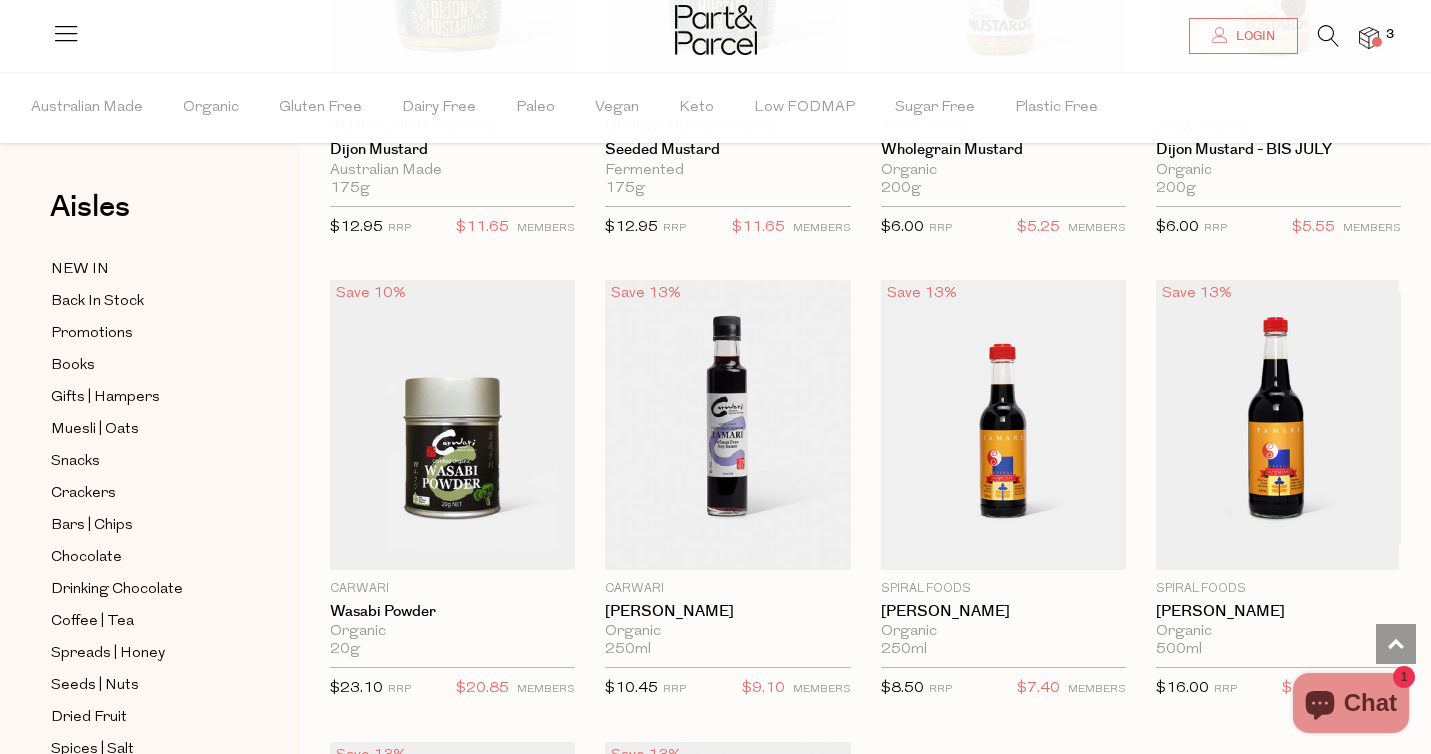 scroll, scrollTop: 5077, scrollLeft: 0, axis: vertical 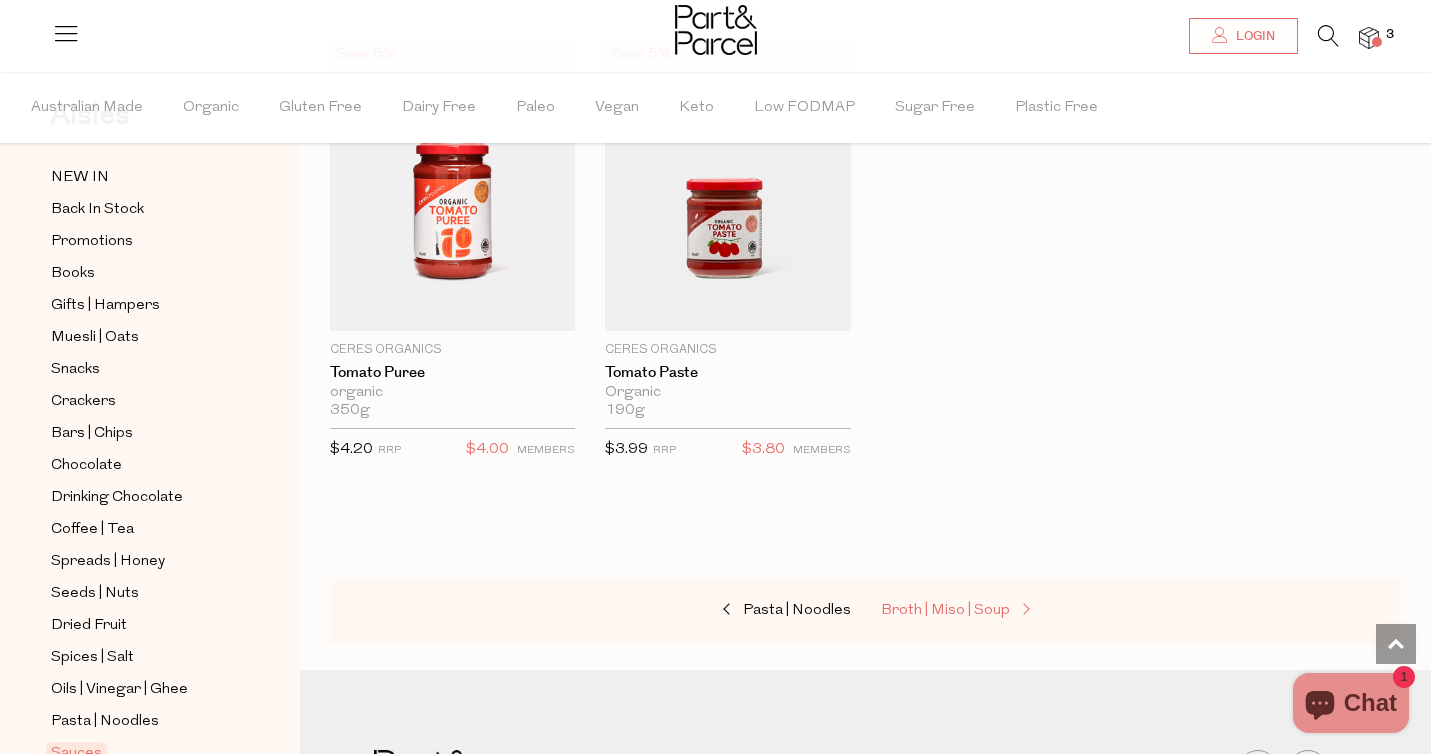click on "Broth | Miso | Soup" at bounding box center [945, 610] 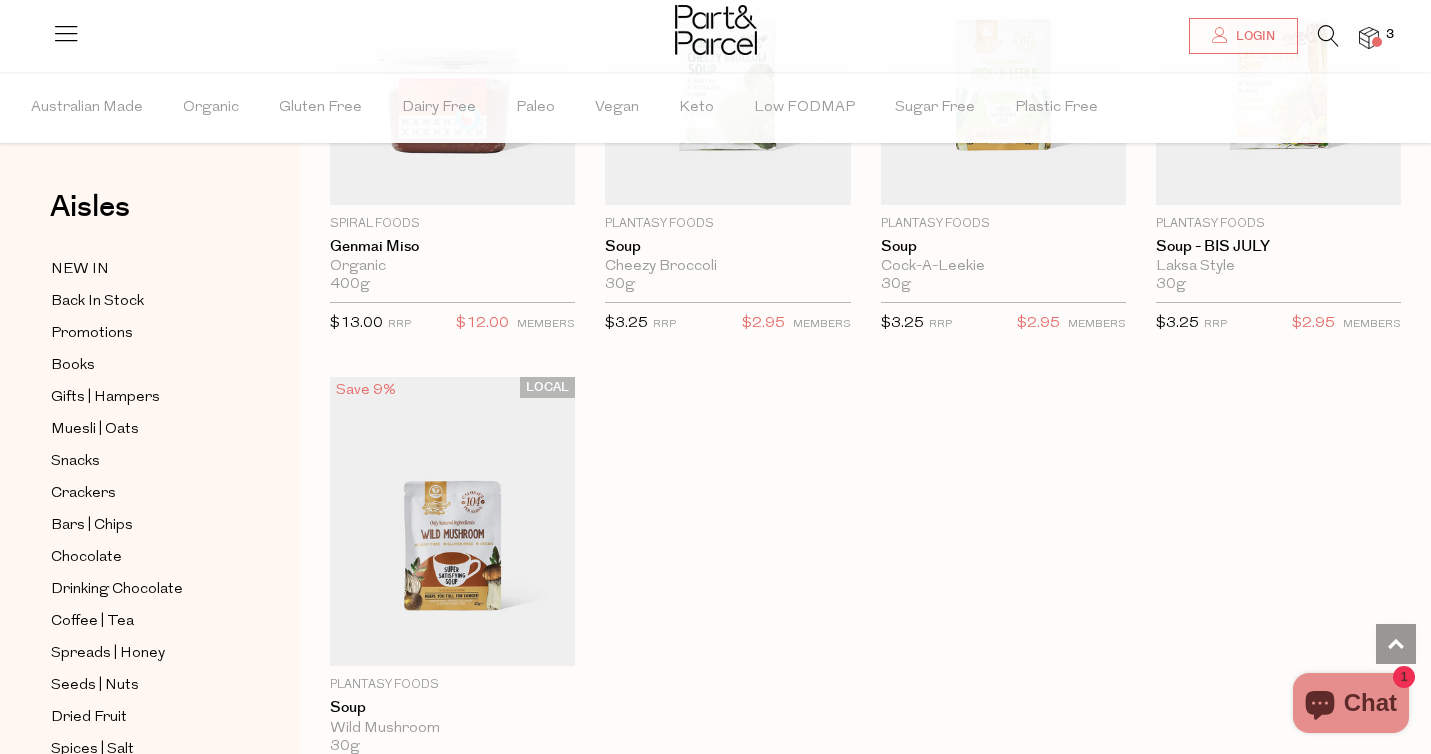 scroll, scrollTop: 3589, scrollLeft: 0, axis: vertical 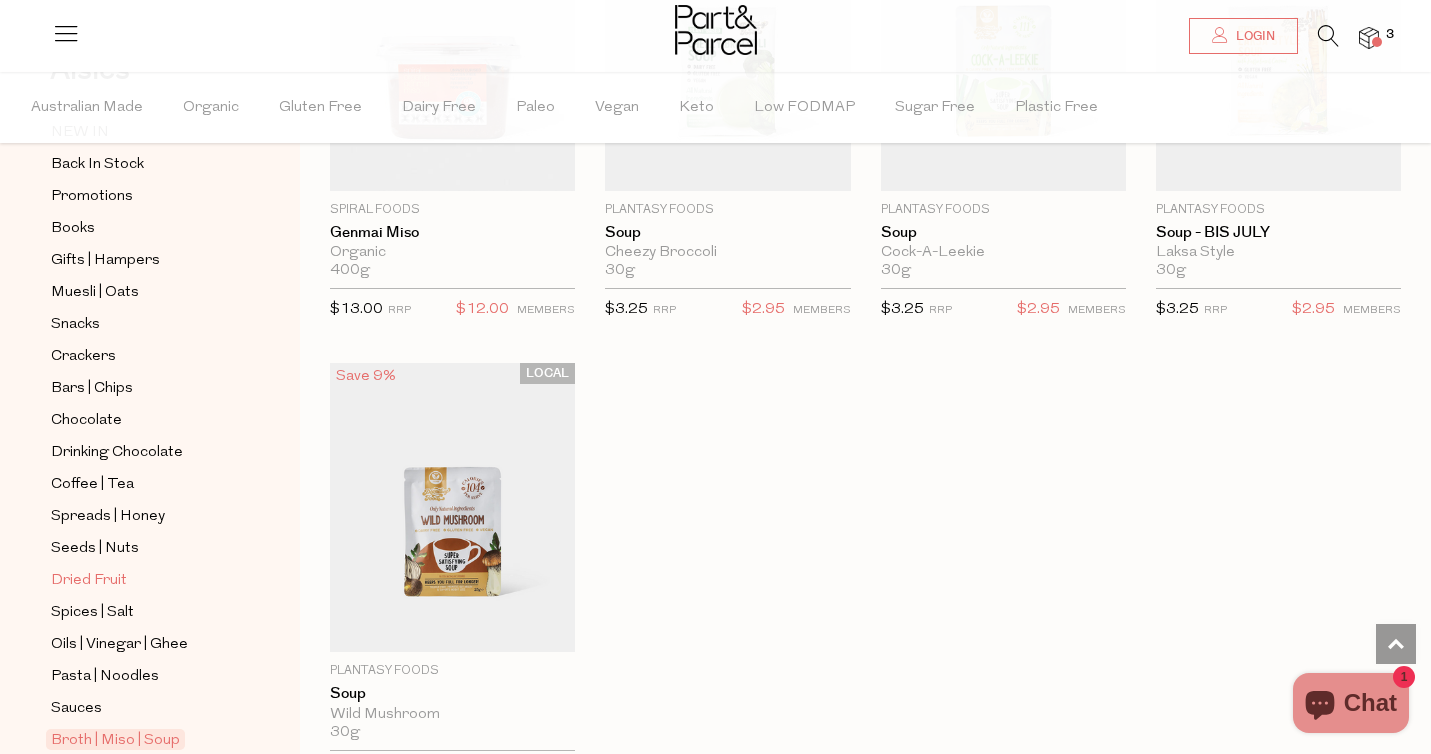 click on "Dried Fruit" at bounding box center [89, 581] 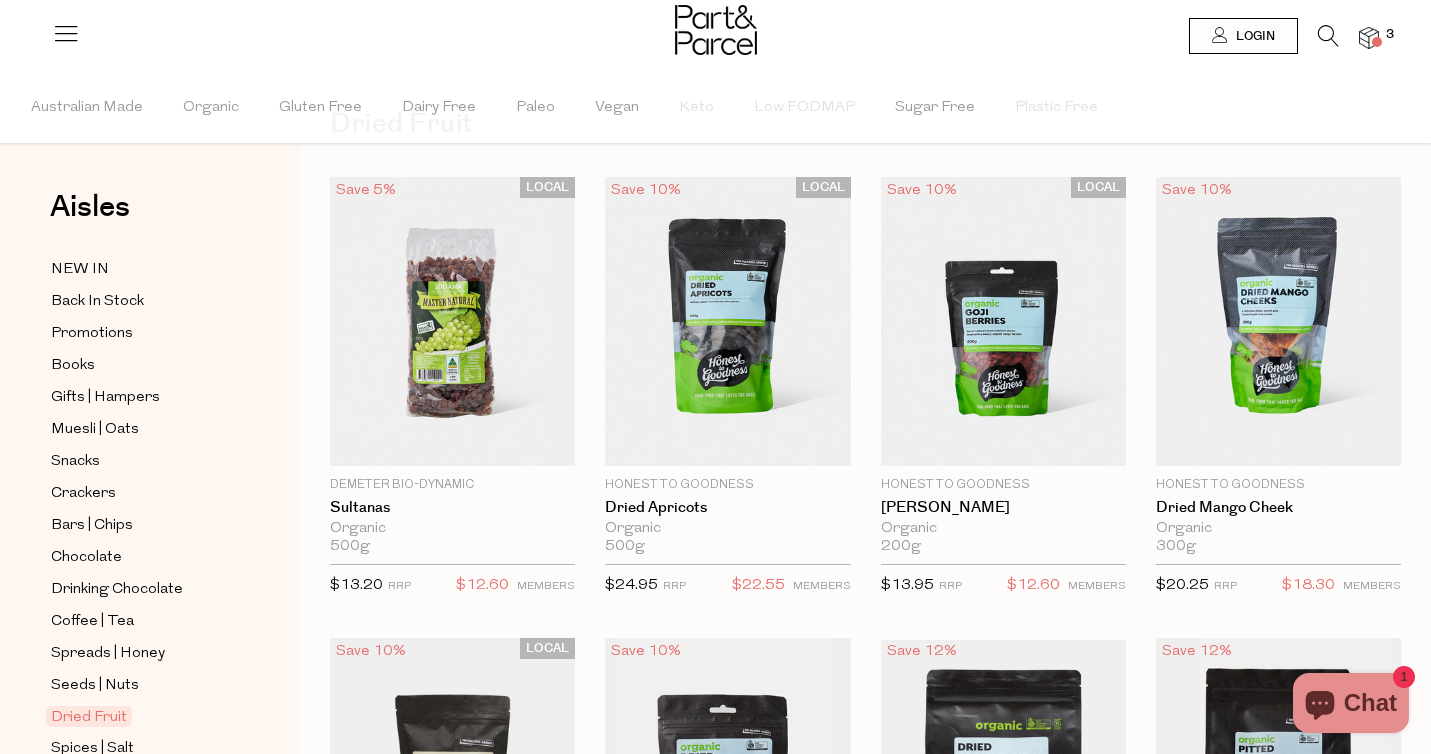 scroll, scrollTop: 0, scrollLeft: 0, axis: both 